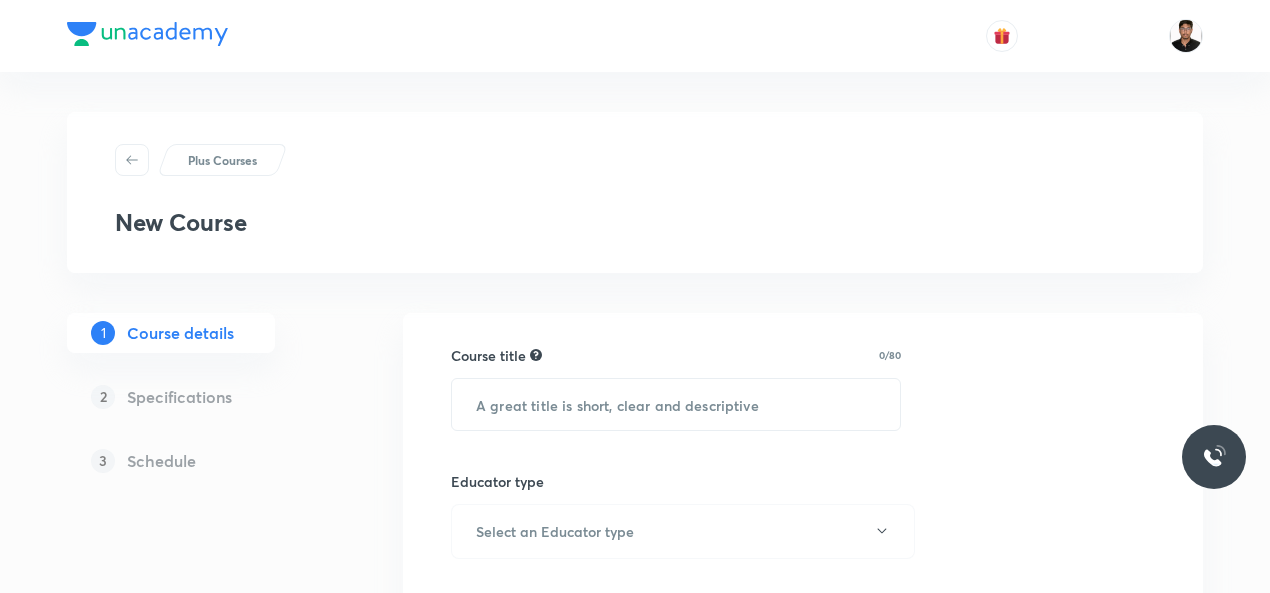 scroll, scrollTop: 0, scrollLeft: 0, axis: both 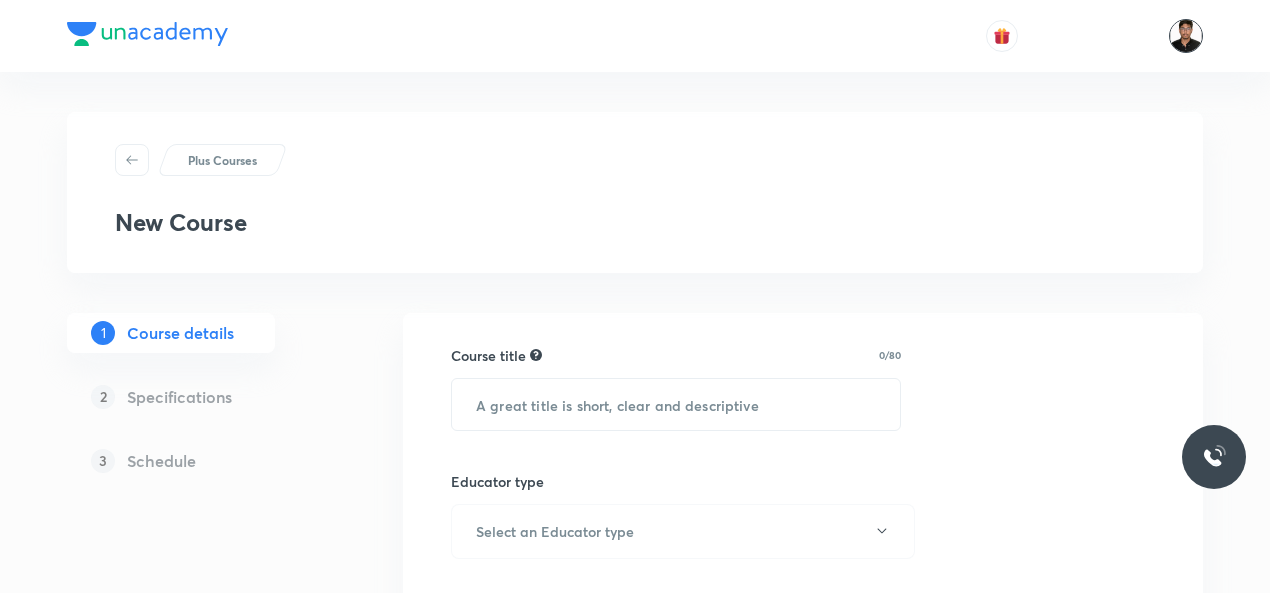 click at bounding box center [1186, 36] 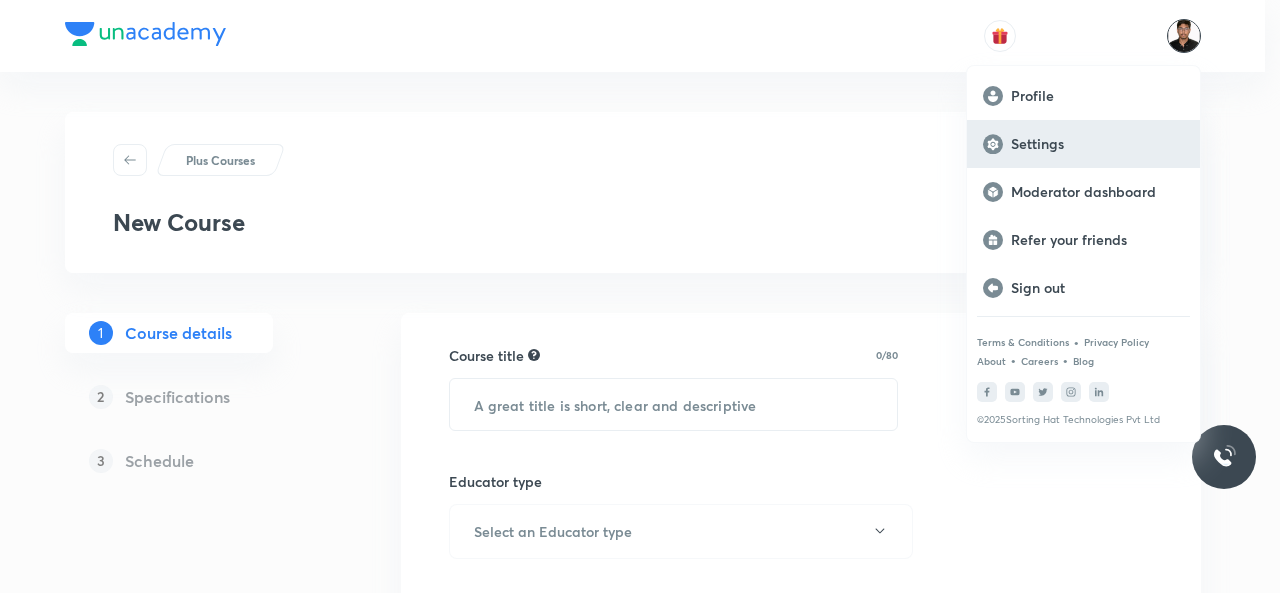 click on "Settings" at bounding box center [1097, 144] 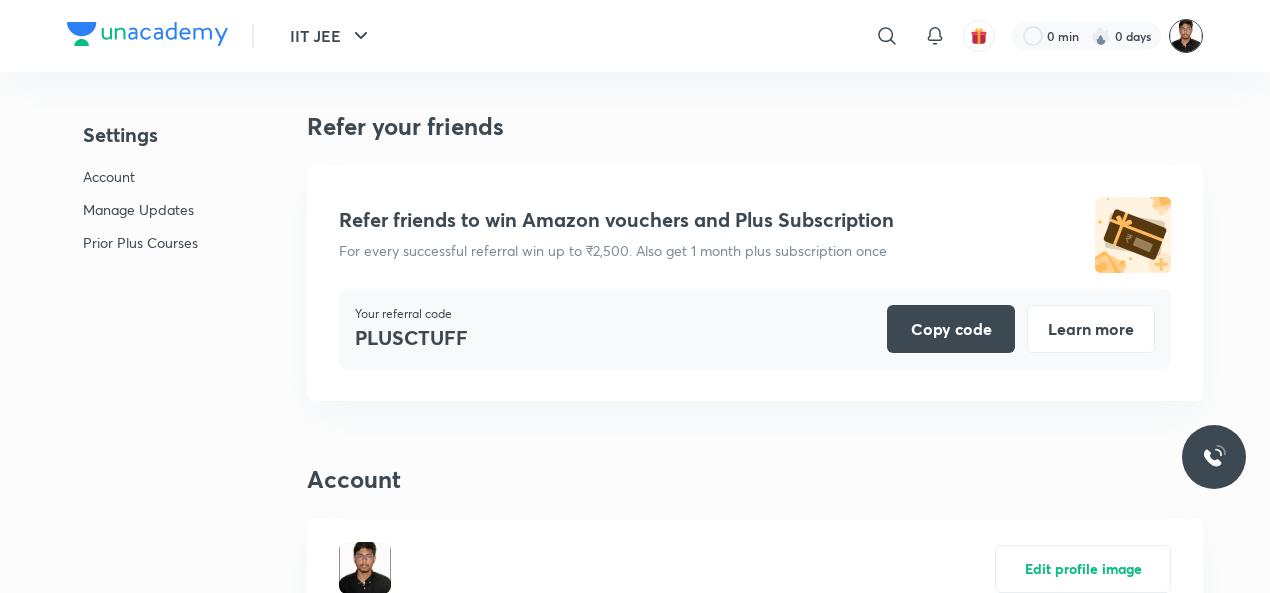 click at bounding box center (1186, 36) 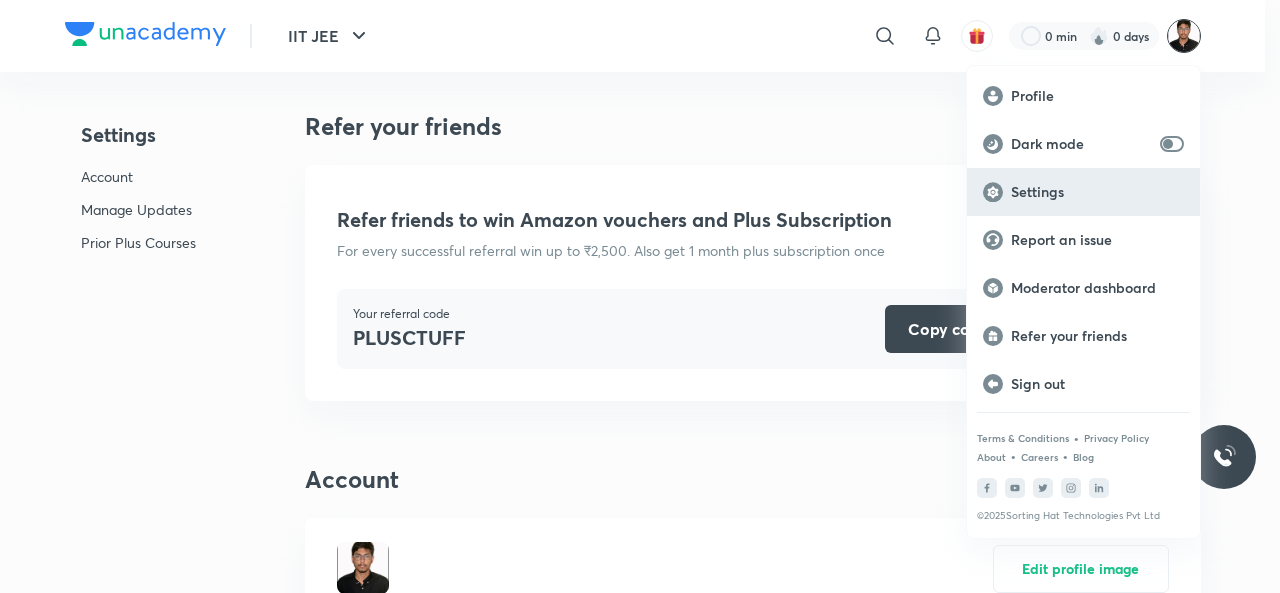 click on "Settings" at bounding box center [1097, 192] 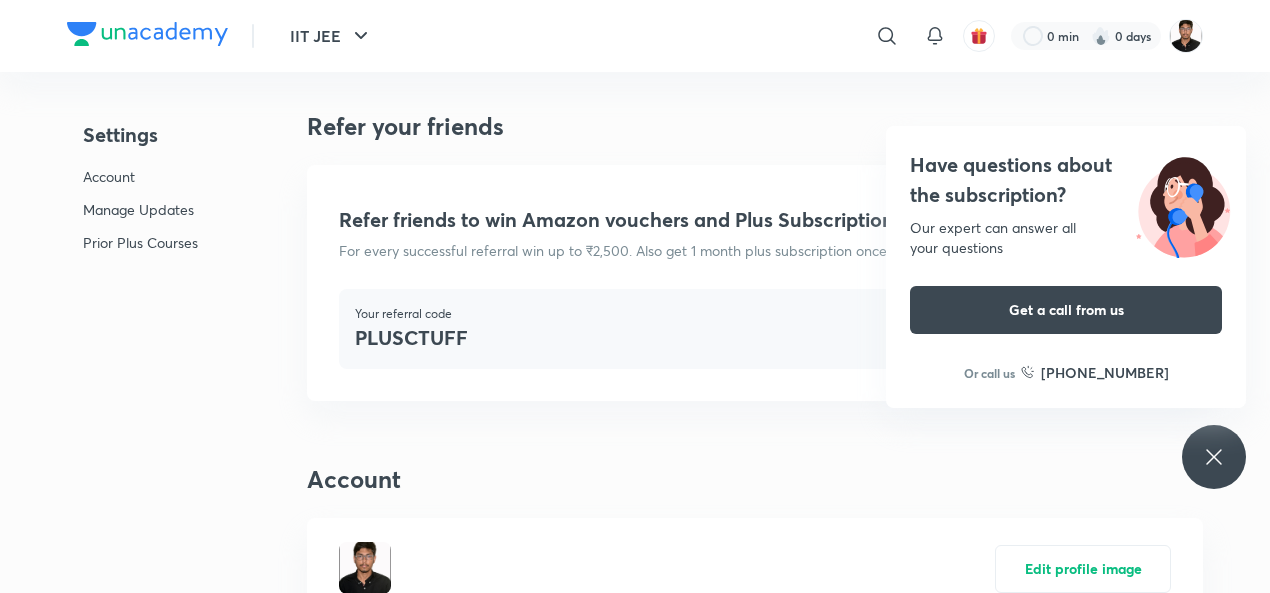 click 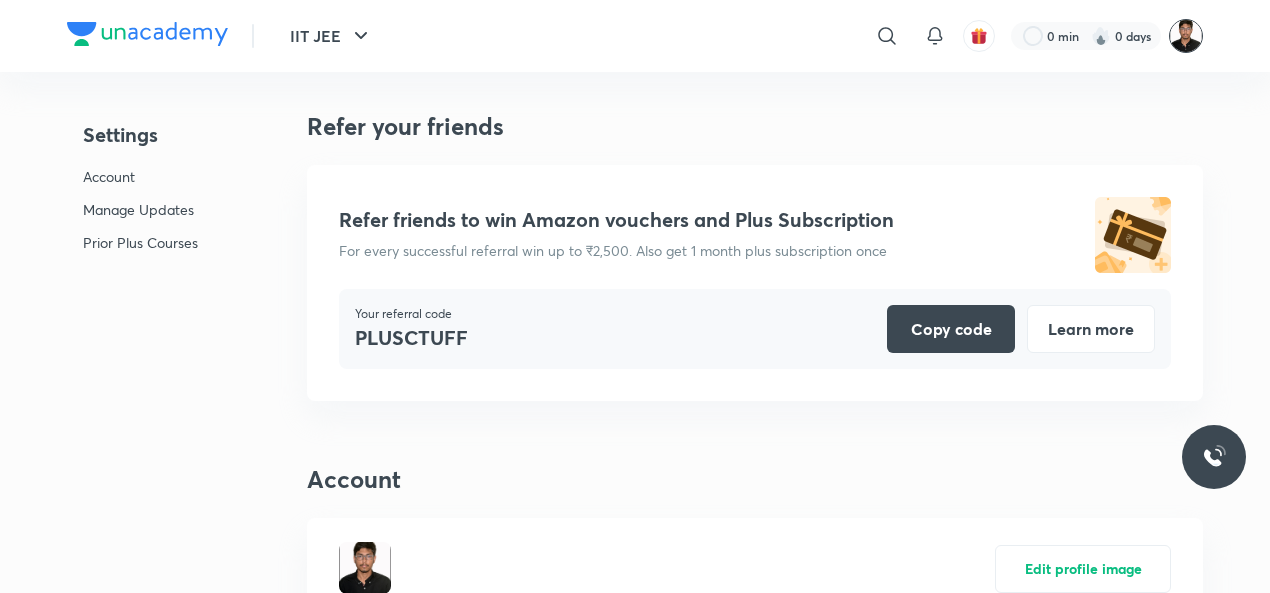 click at bounding box center [1186, 36] 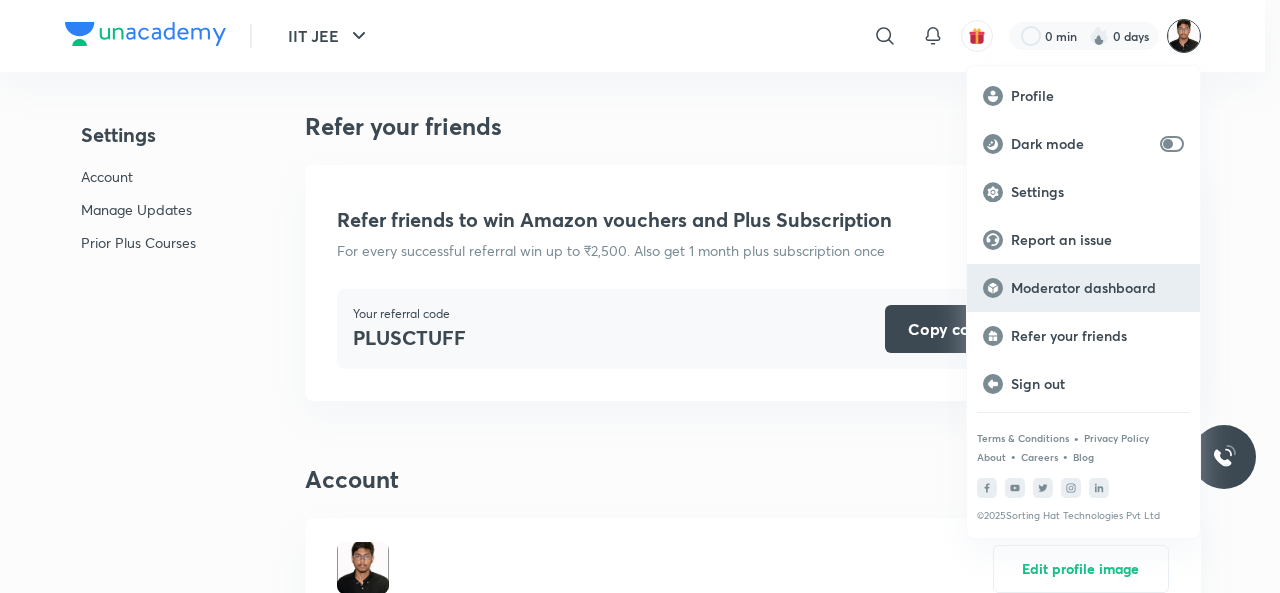 click on "Moderator dashboard" at bounding box center [1097, 288] 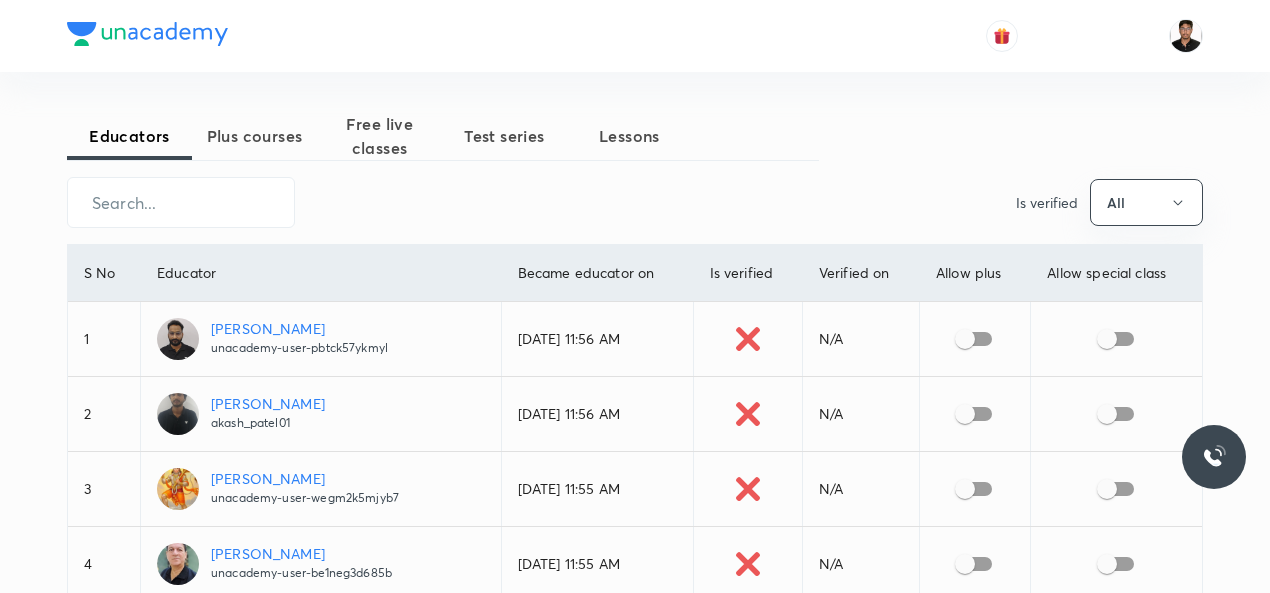 scroll, scrollTop: 0, scrollLeft: 0, axis: both 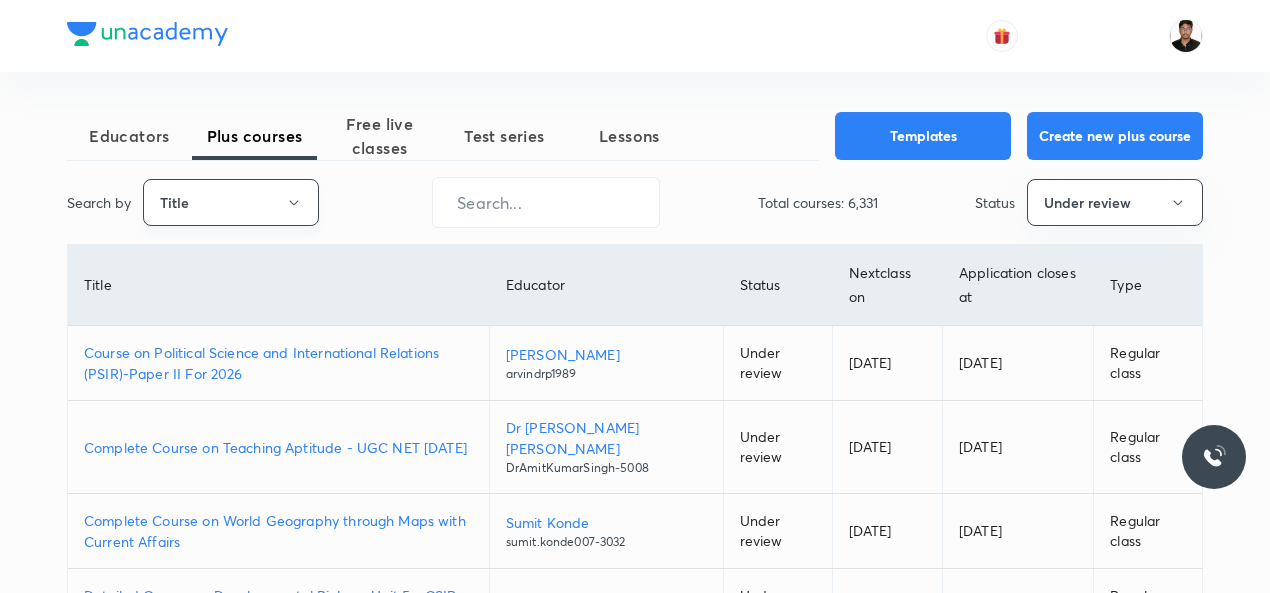 click on "Title" at bounding box center [231, 202] 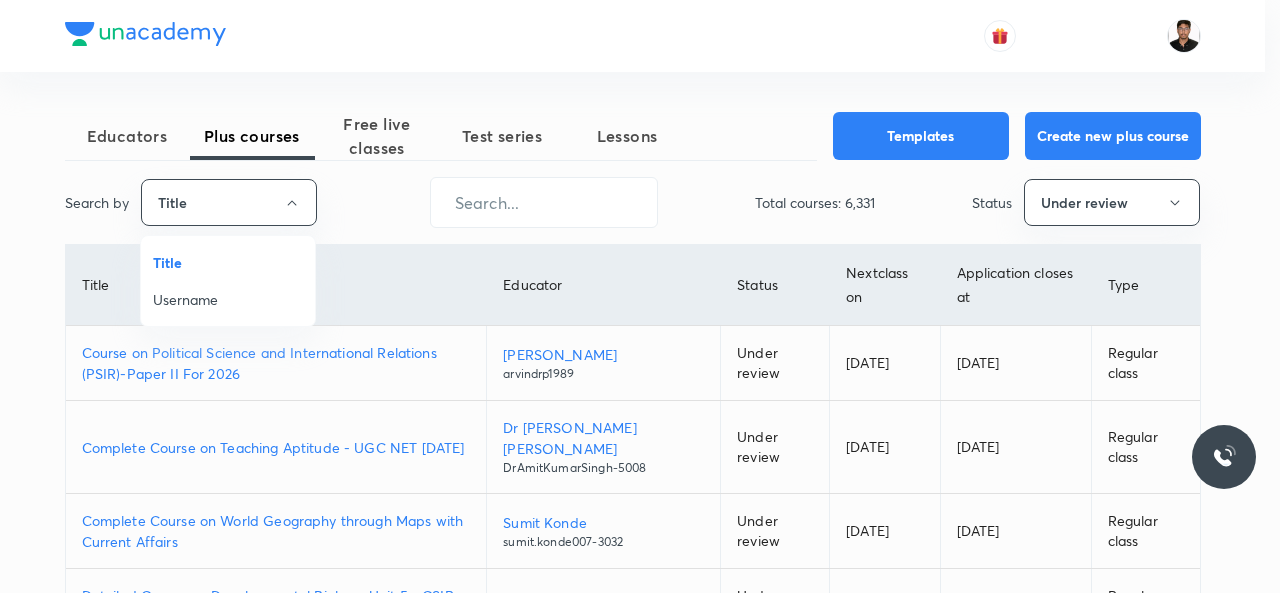 click on "Username" at bounding box center (228, 299) 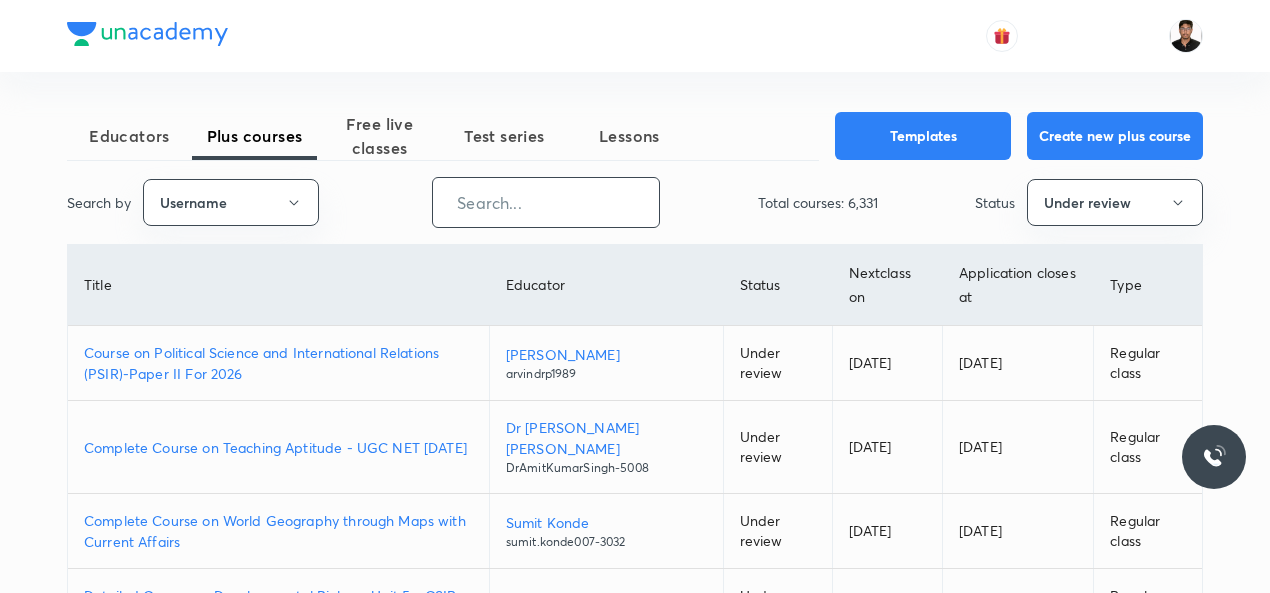 click at bounding box center (546, 202) 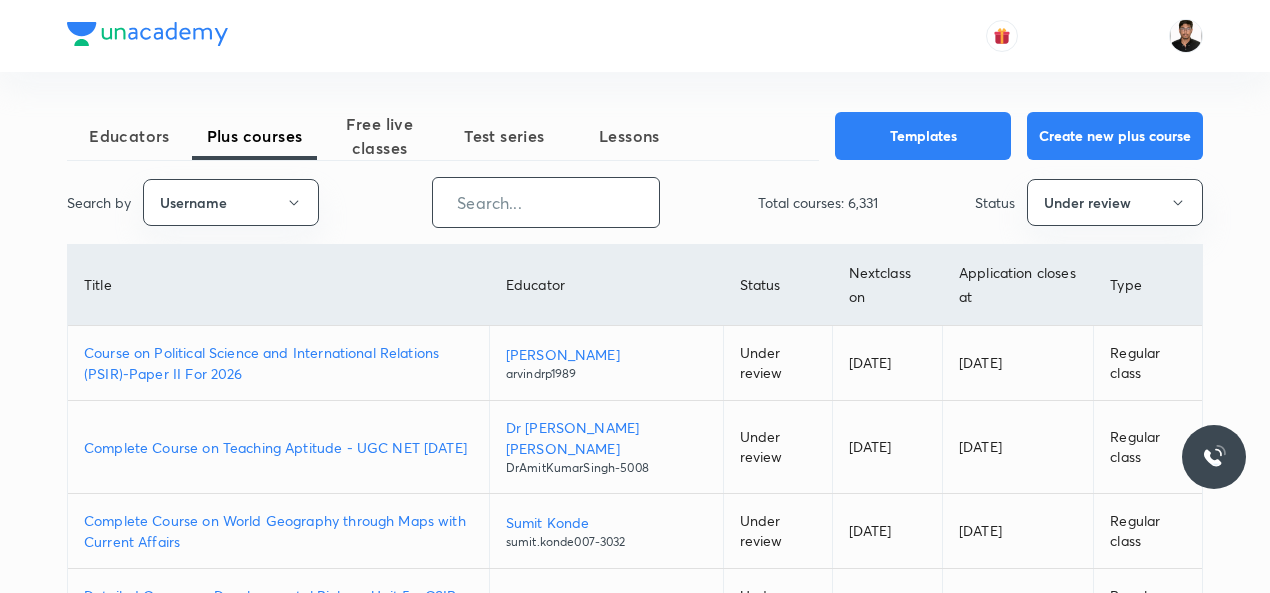 paste on "unacademy-user-DNO0VFVN854S" 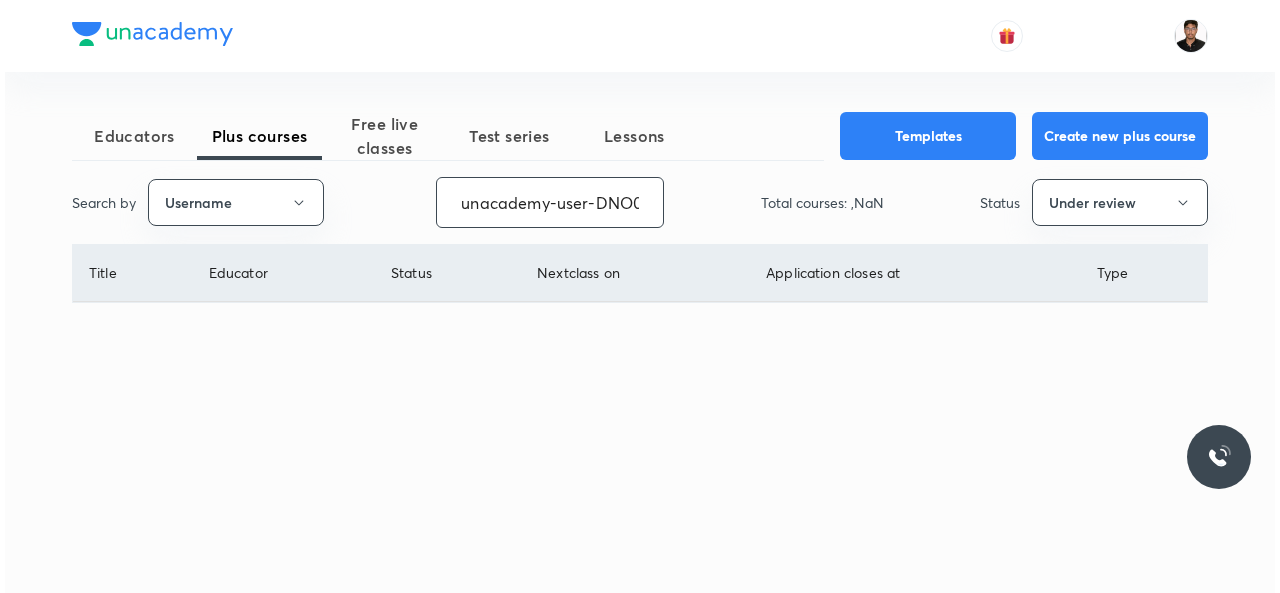 scroll, scrollTop: 0, scrollLeft: 88, axis: horizontal 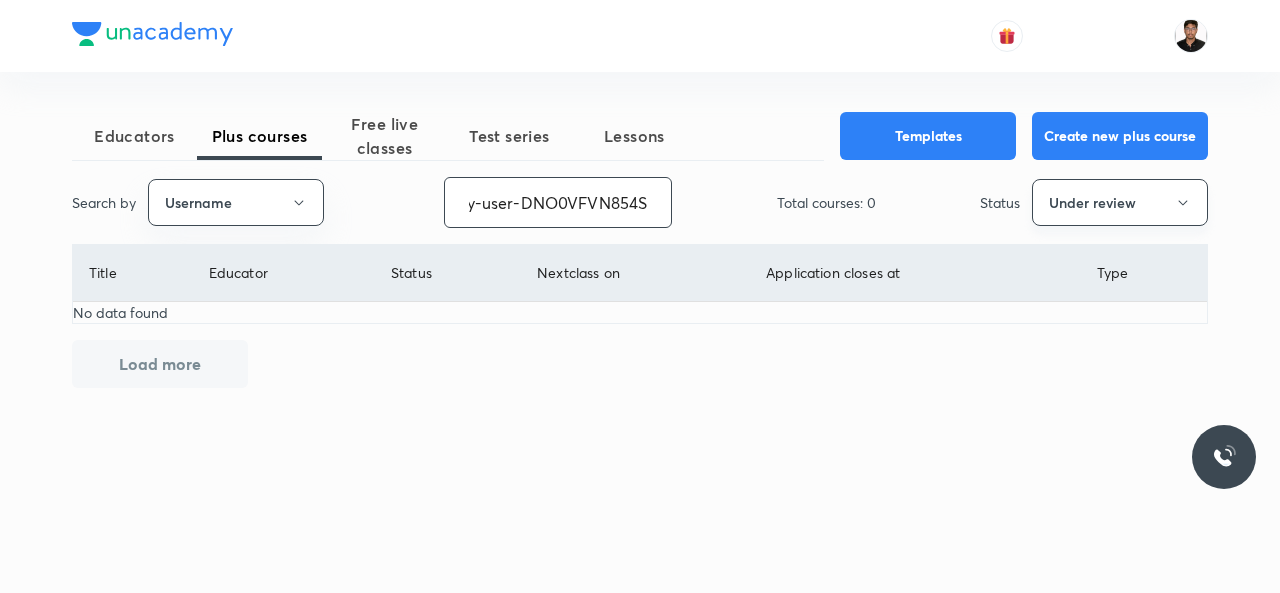 type on "unacademy-user-DNO0VFVN854S" 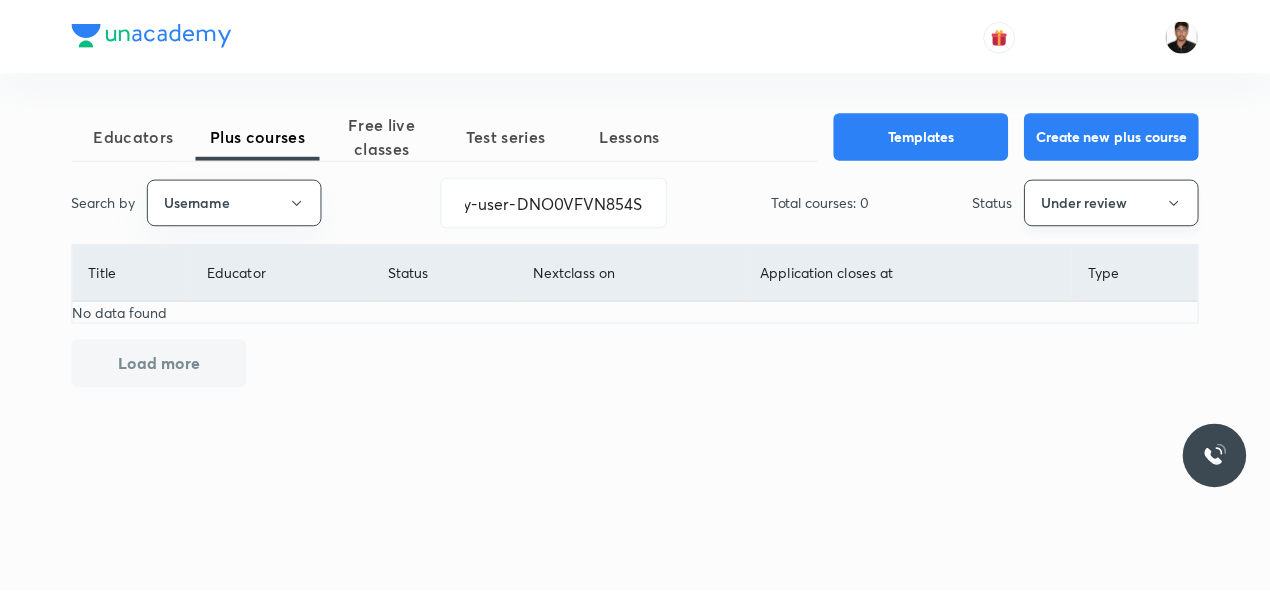 scroll, scrollTop: 0, scrollLeft: 0, axis: both 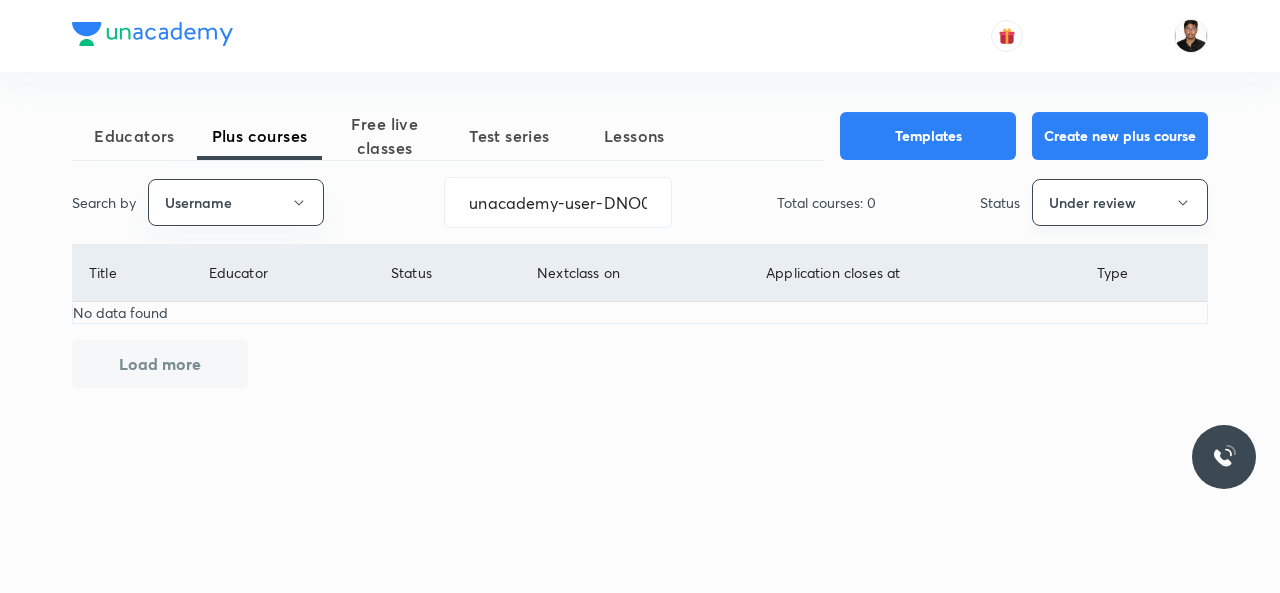 click on "Under review" at bounding box center [1120, 202] 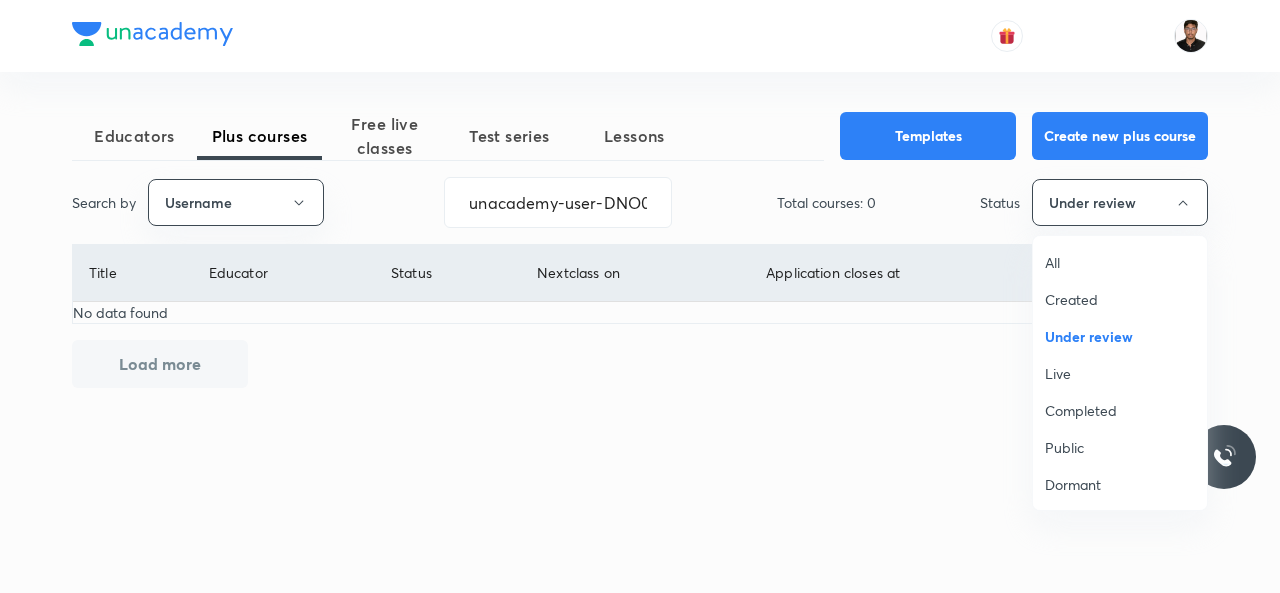 click on "All" at bounding box center (1120, 262) 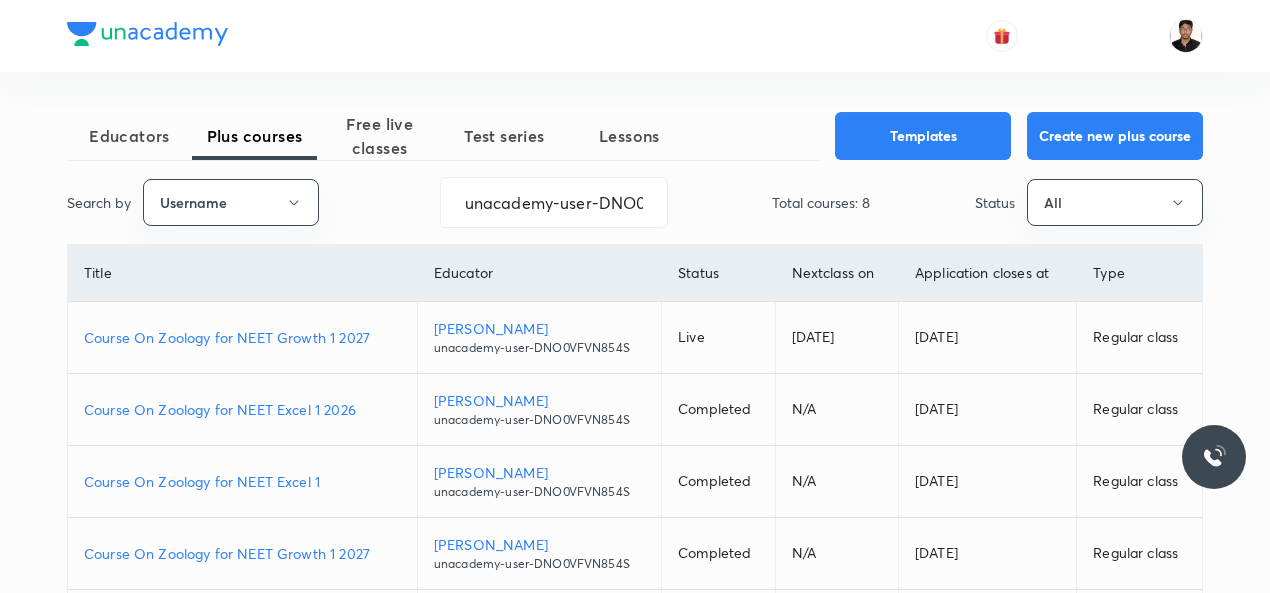 click on "unacademy-user-DNO0VFVN854S" at bounding box center (539, 348) 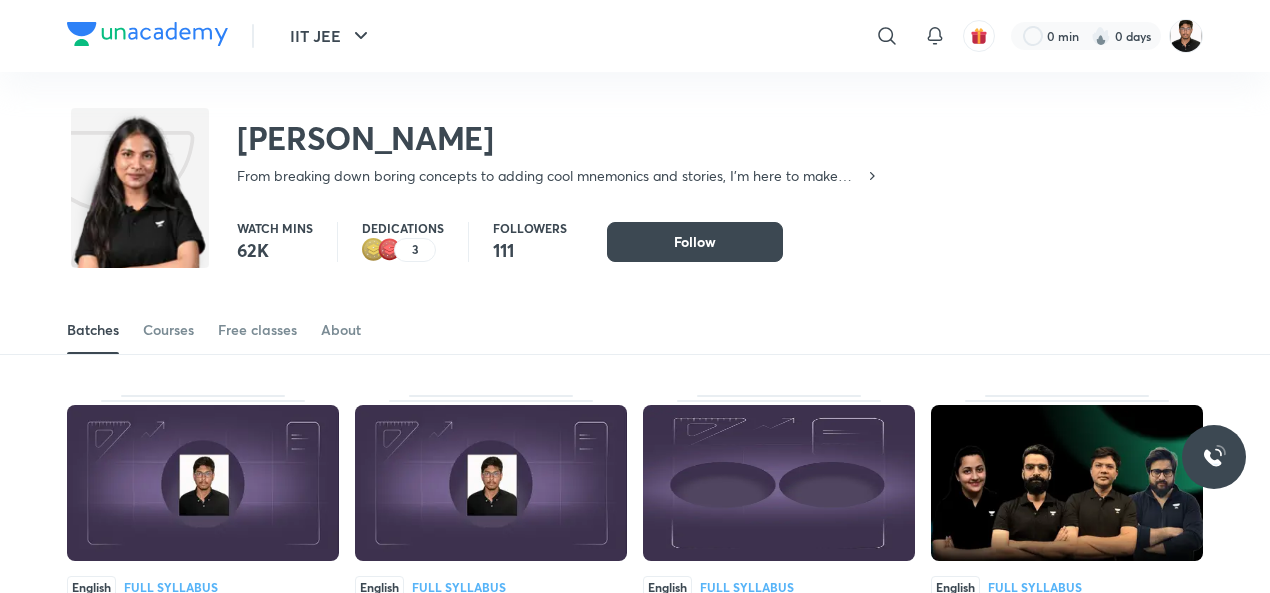 scroll, scrollTop: 0, scrollLeft: 0, axis: both 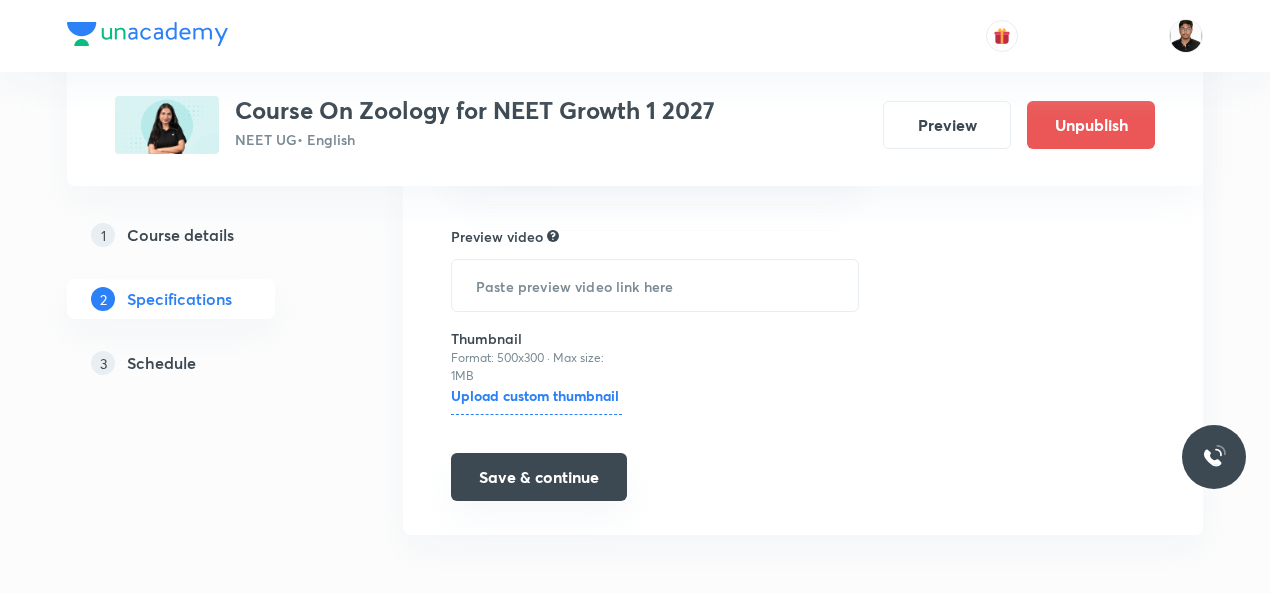 click on "Save & continue" at bounding box center (539, 477) 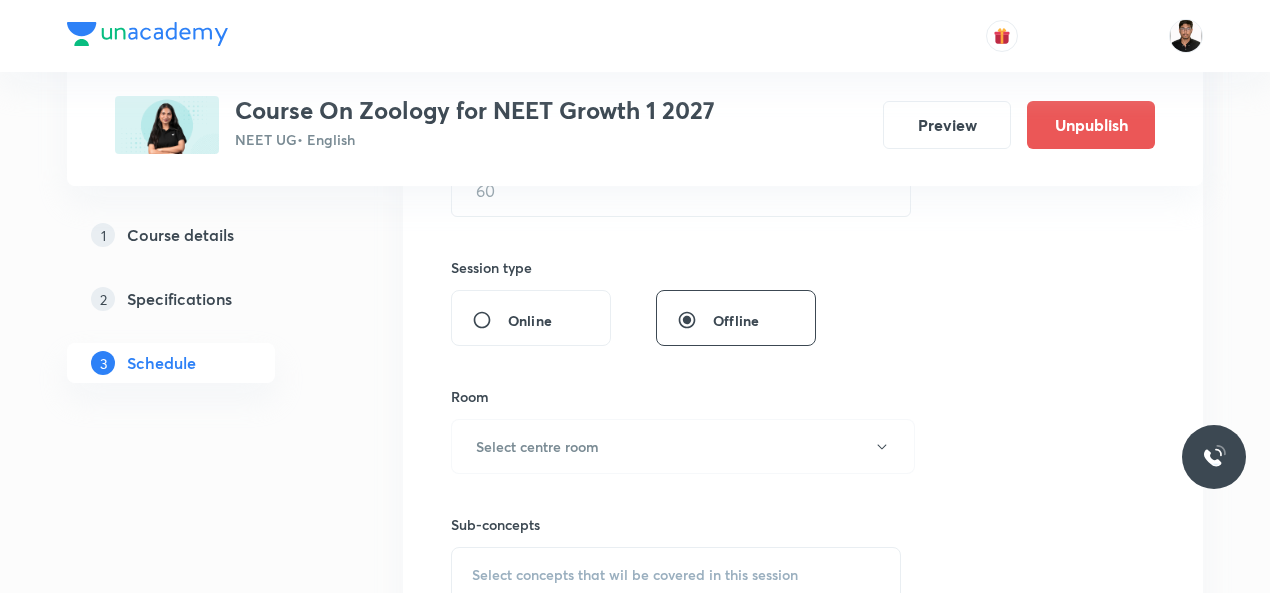 scroll, scrollTop: 0, scrollLeft: 0, axis: both 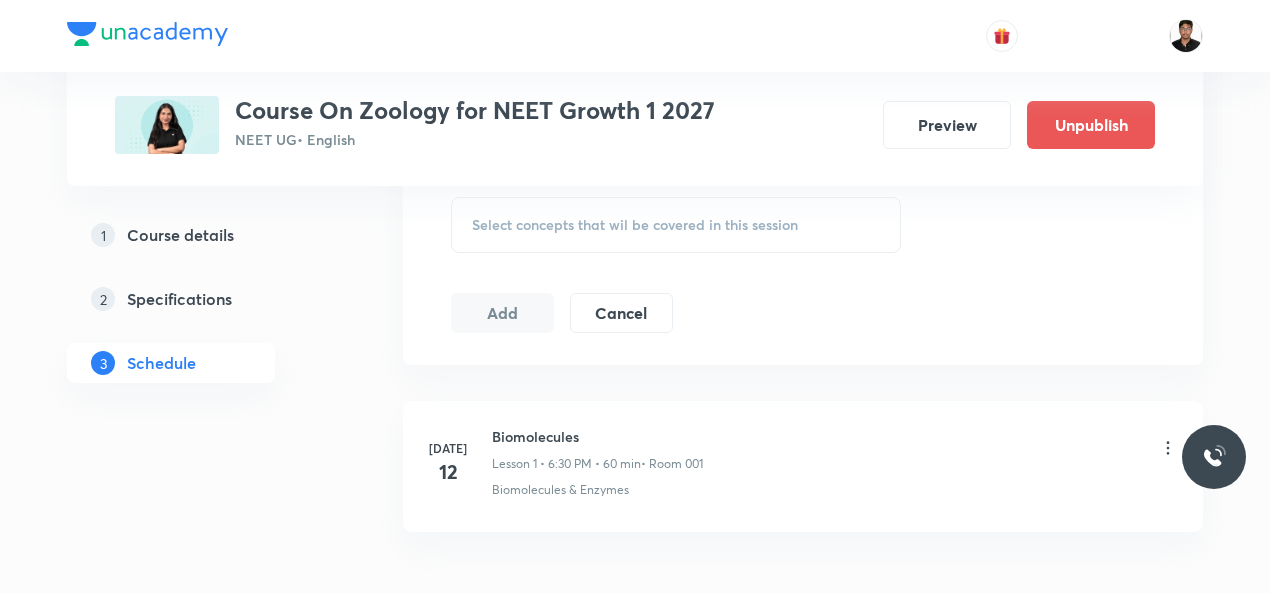 click 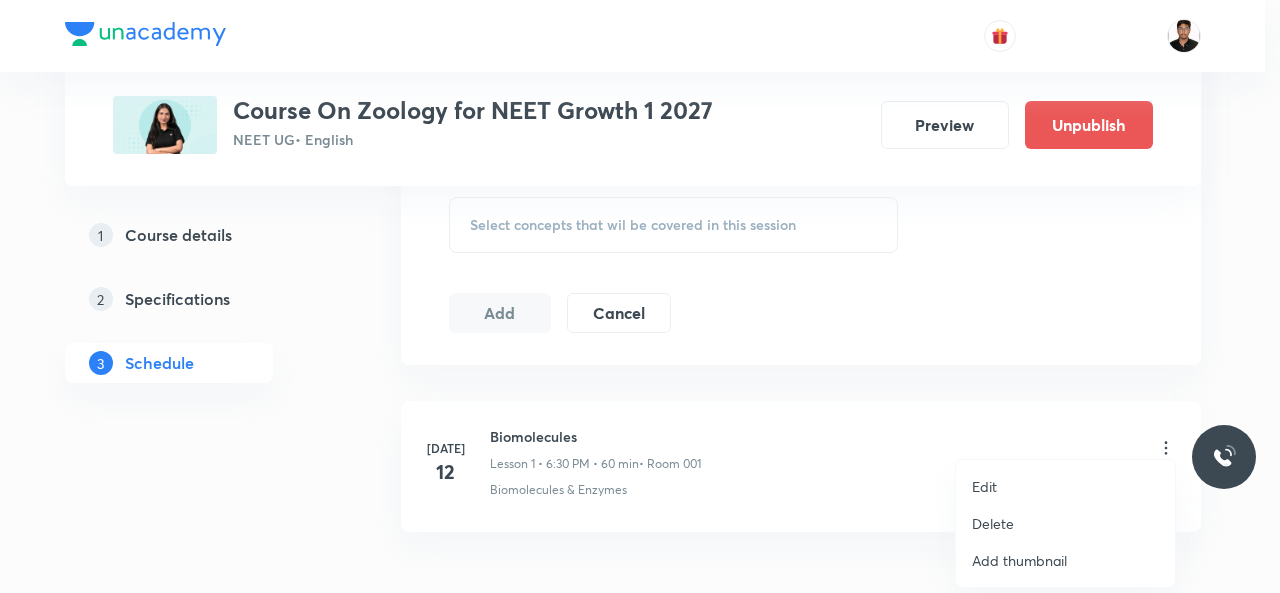 click on "Edit" at bounding box center [1065, 486] 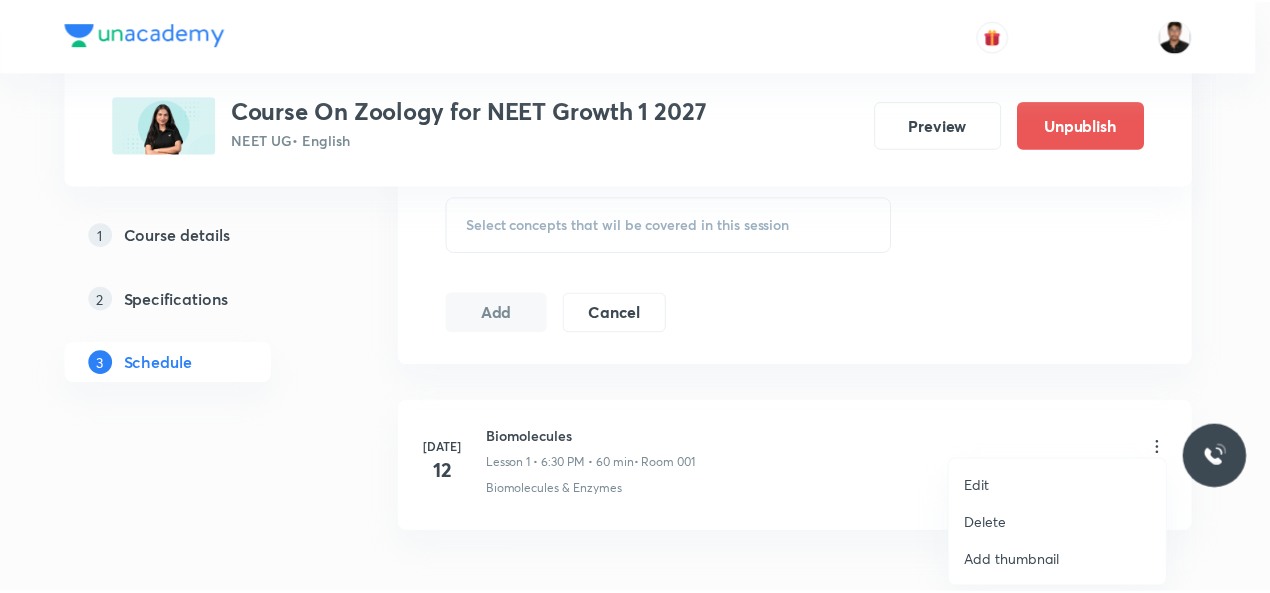scroll, scrollTop: 1010, scrollLeft: 0, axis: vertical 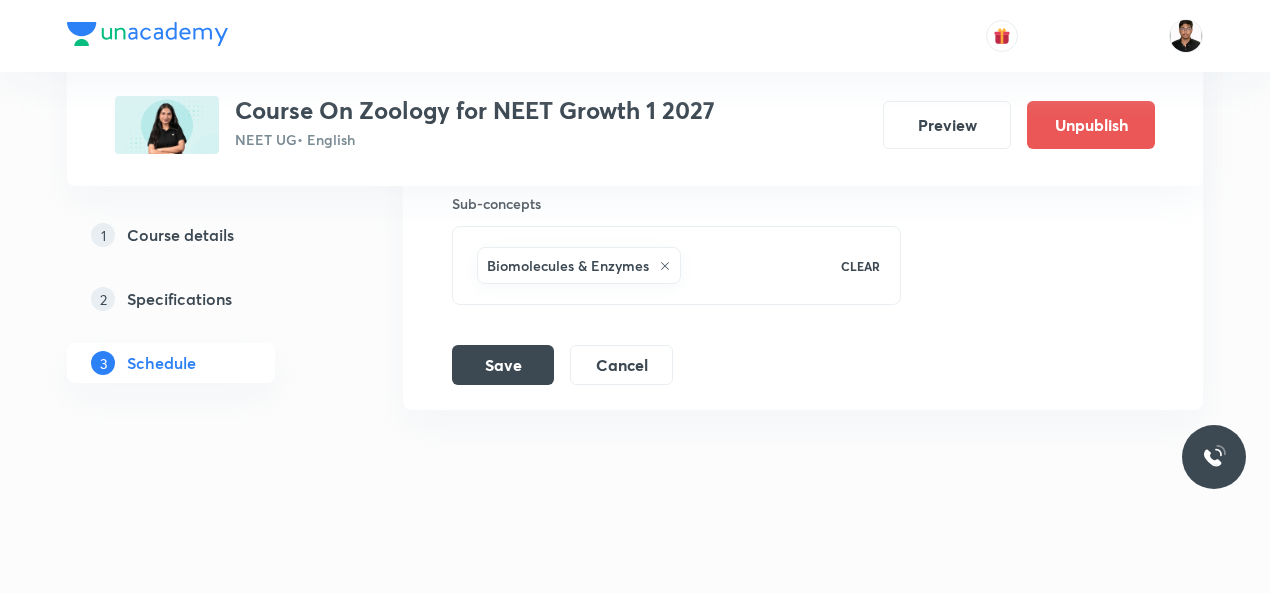 click 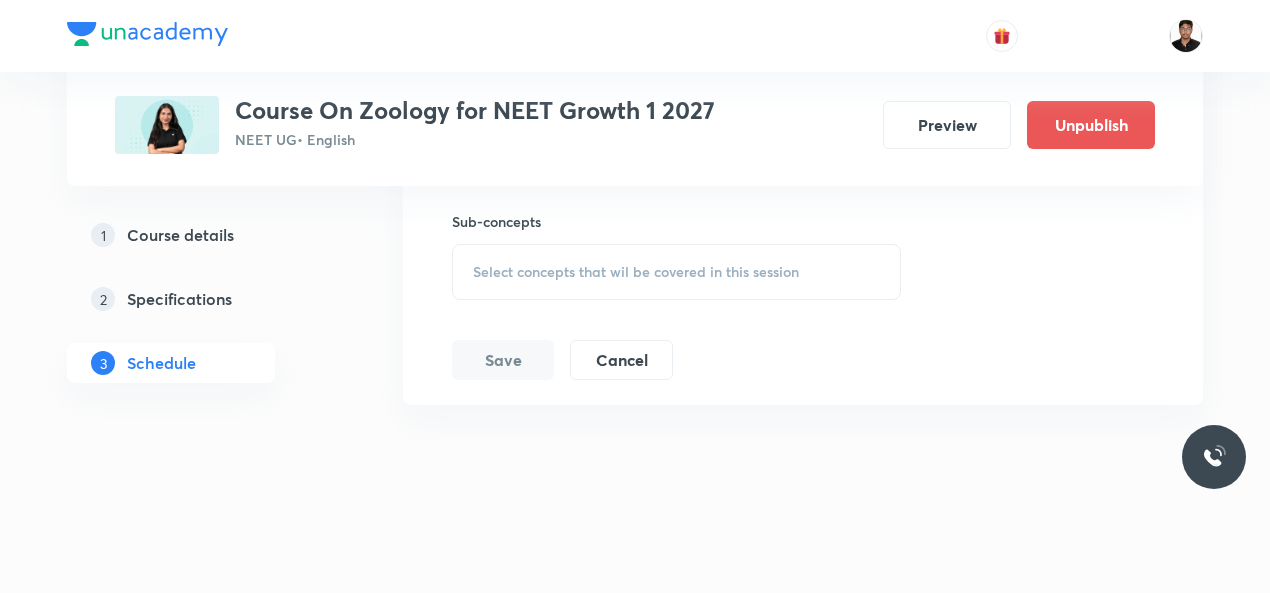 scroll, scrollTop: 988, scrollLeft: 0, axis: vertical 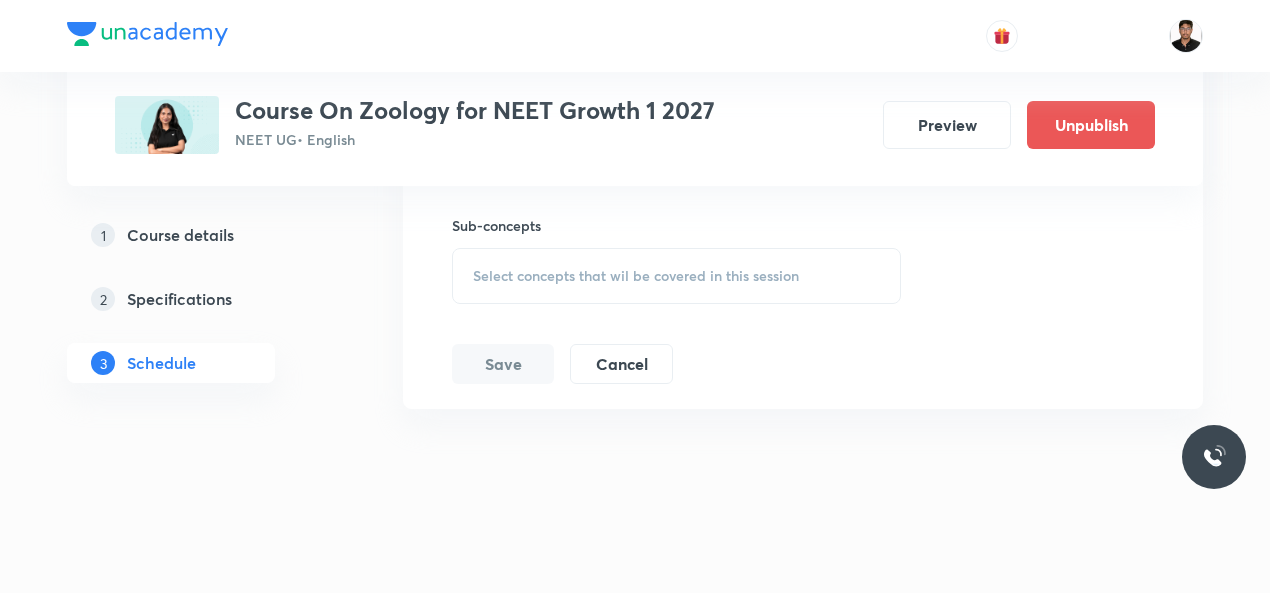 click on "Select concepts that wil be covered in this session" at bounding box center (636, 276) 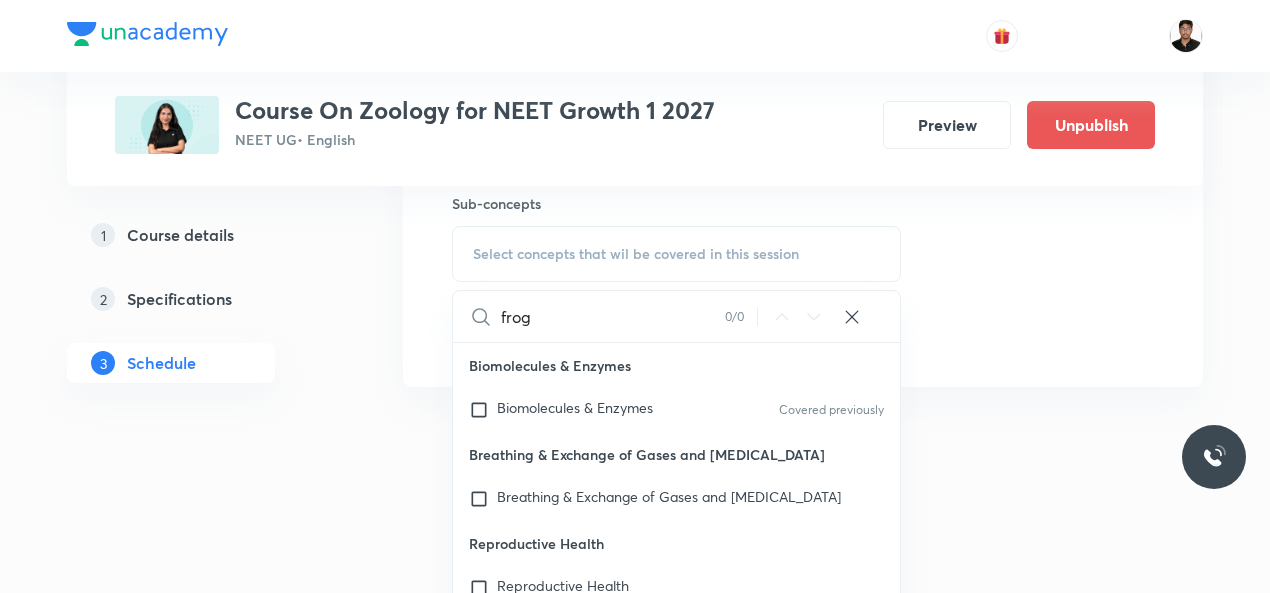 scroll, scrollTop: 306, scrollLeft: 0, axis: vertical 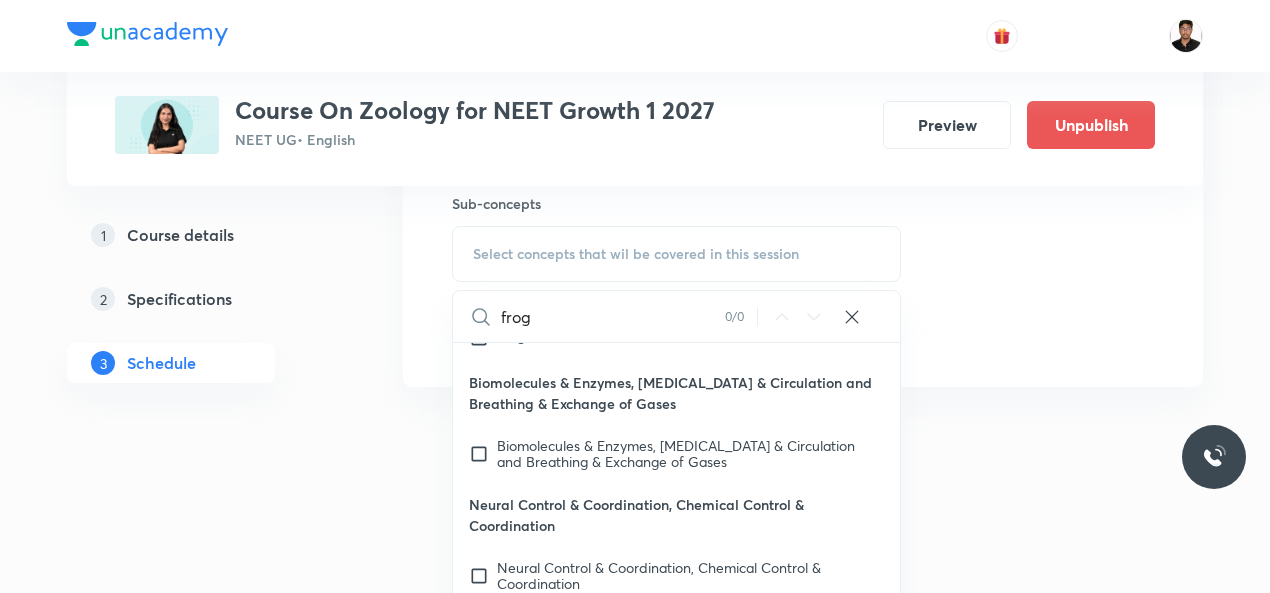 click on "frog" at bounding box center [613, 316] 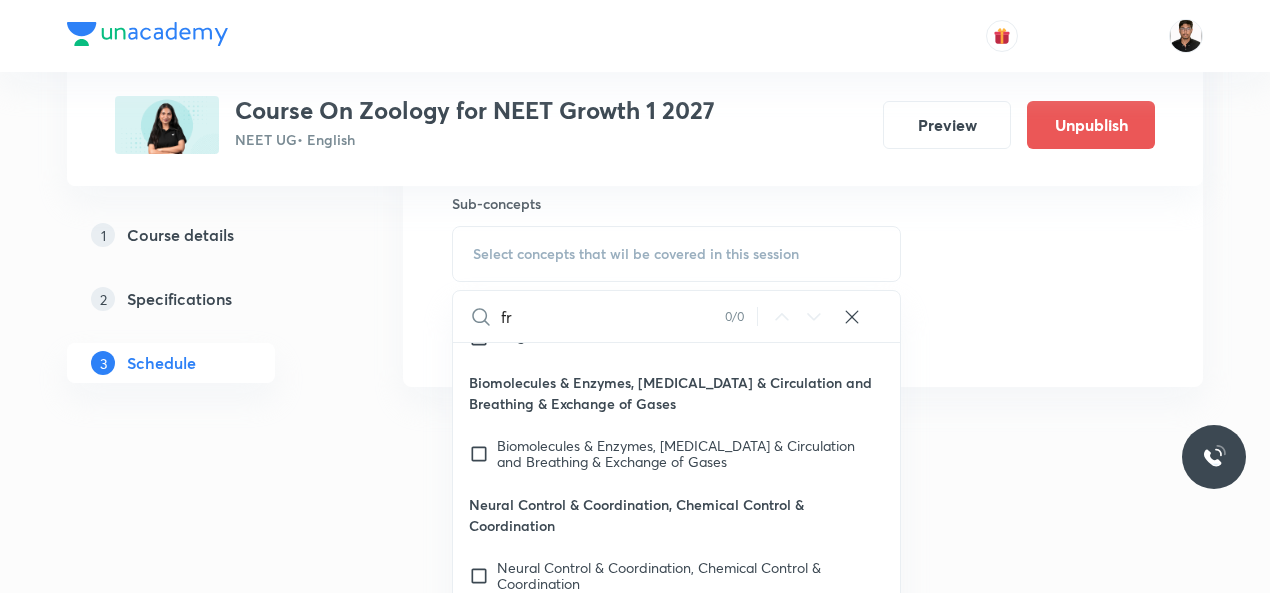 type on "f" 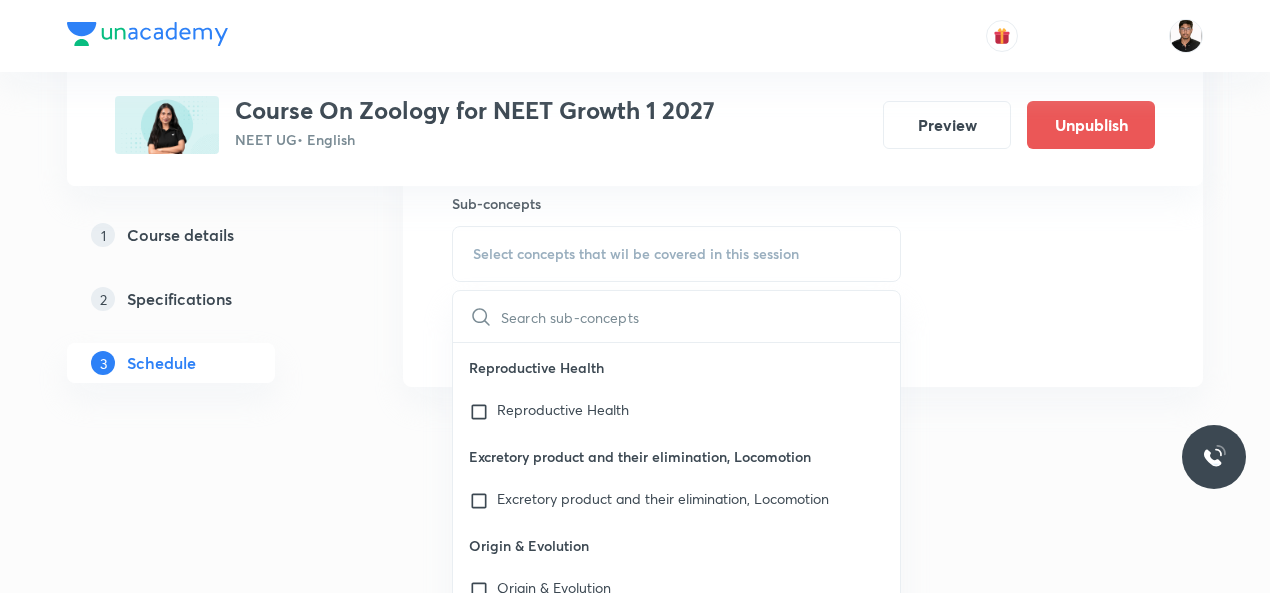scroll, scrollTop: 0, scrollLeft: 0, axis: both 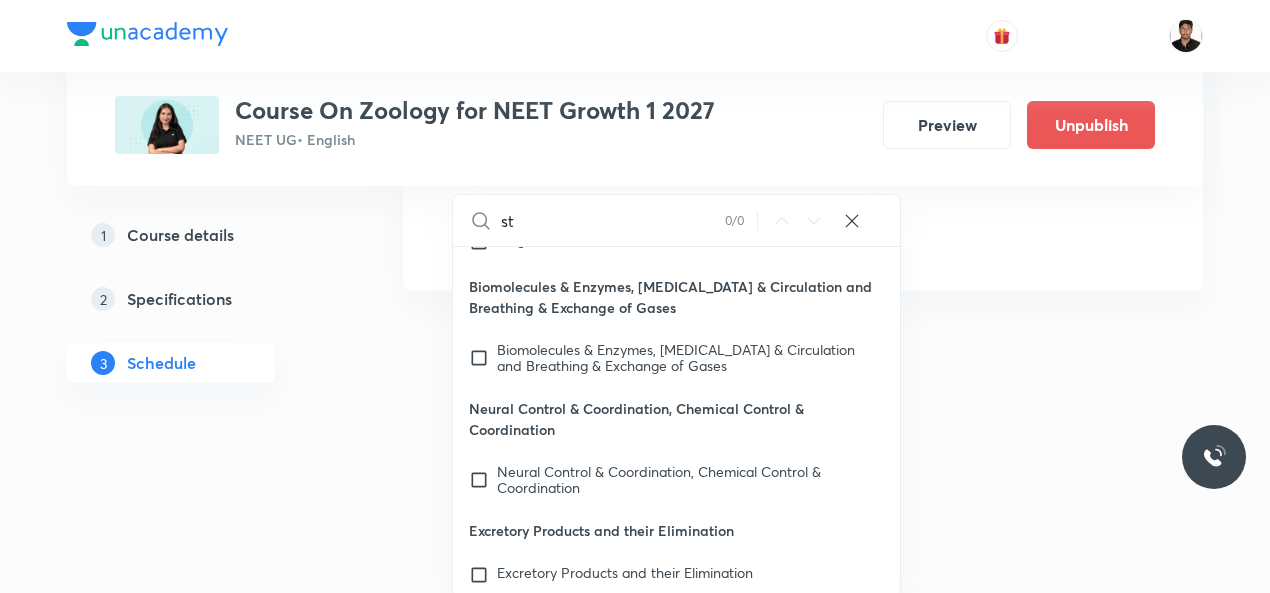 click on "st" at bounding box center [613, 220] 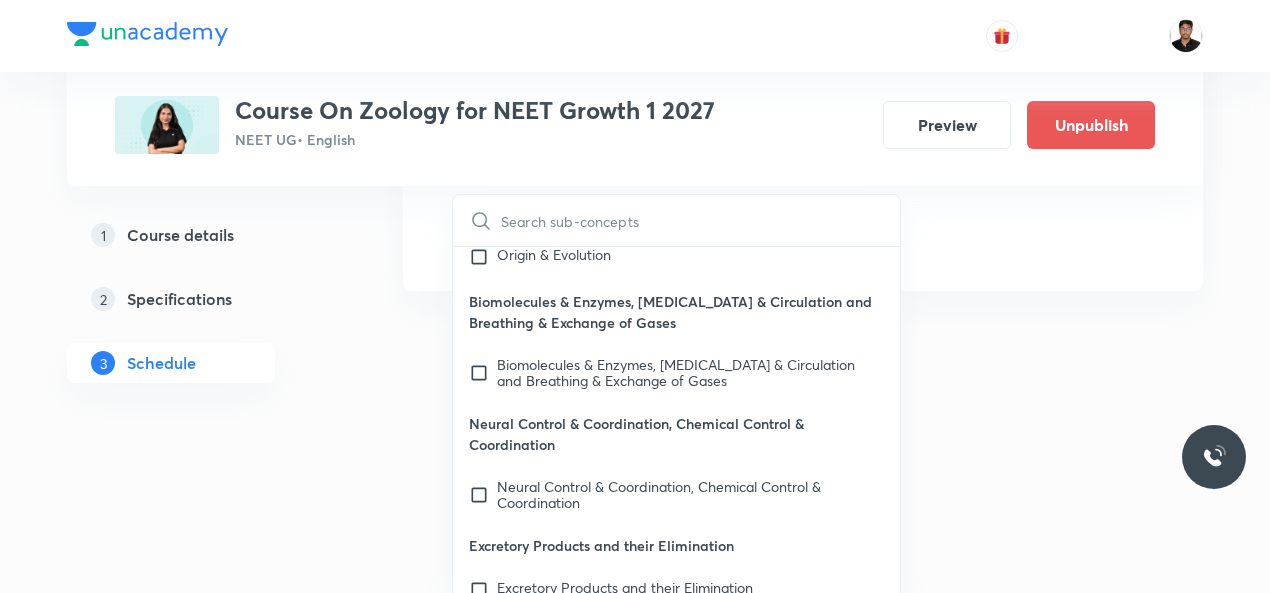 scroll, scrollTop: 428, scrollLeft: 0, axis: vertical 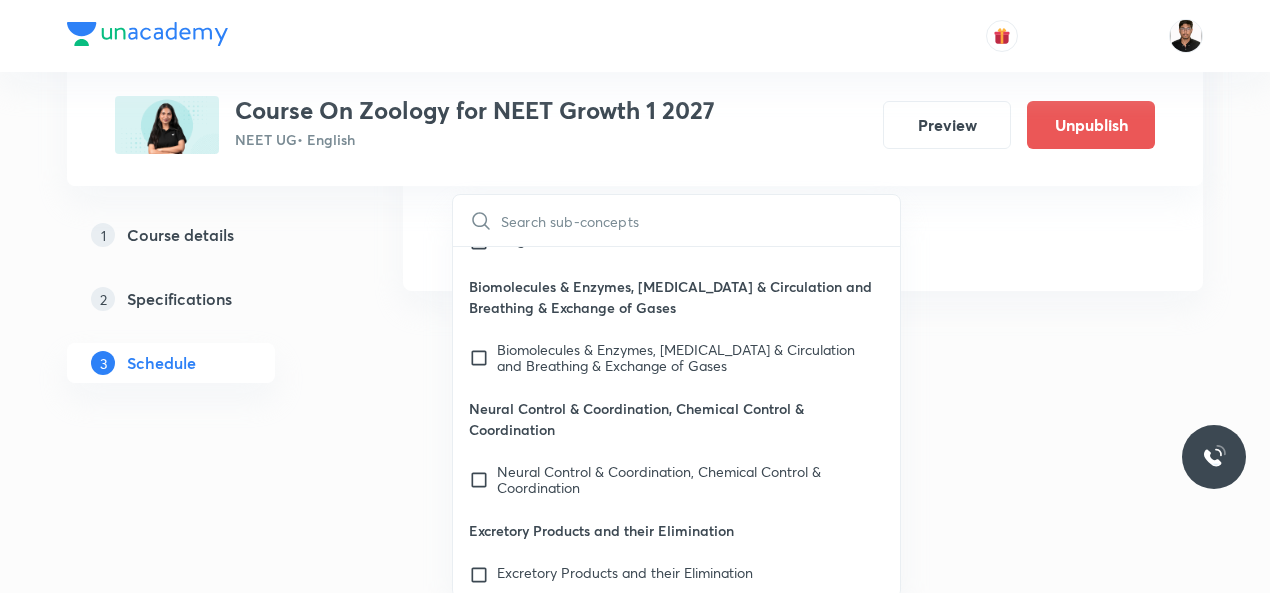 type 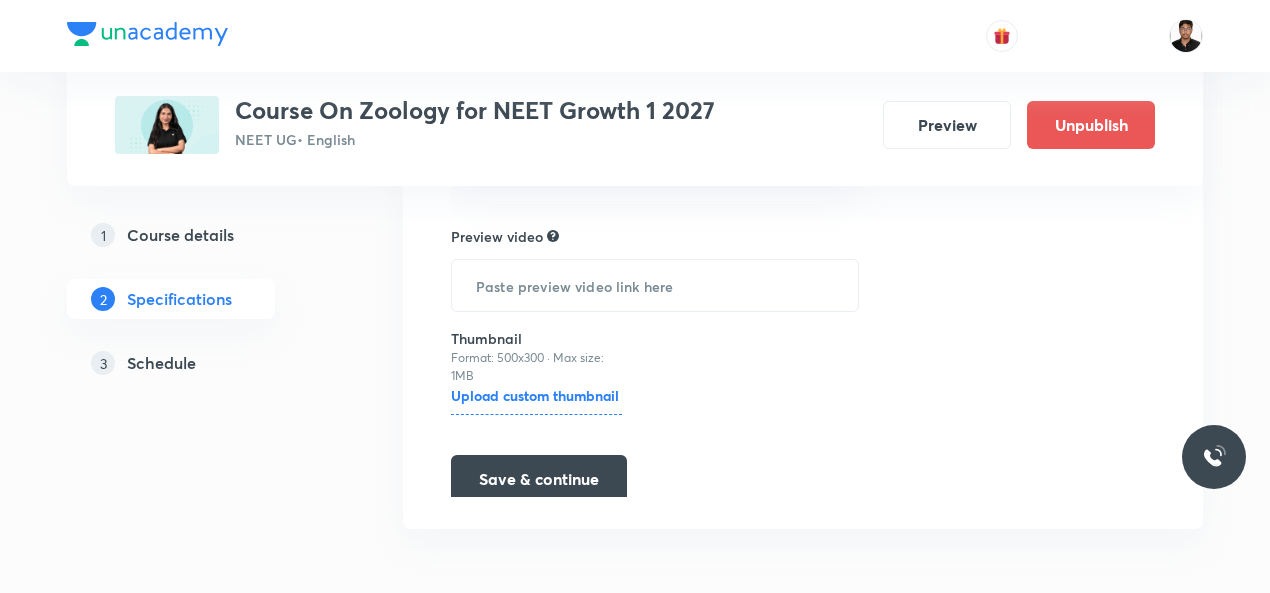 scroll, scrollTop: 0, scrollLeft: 0, axis: both 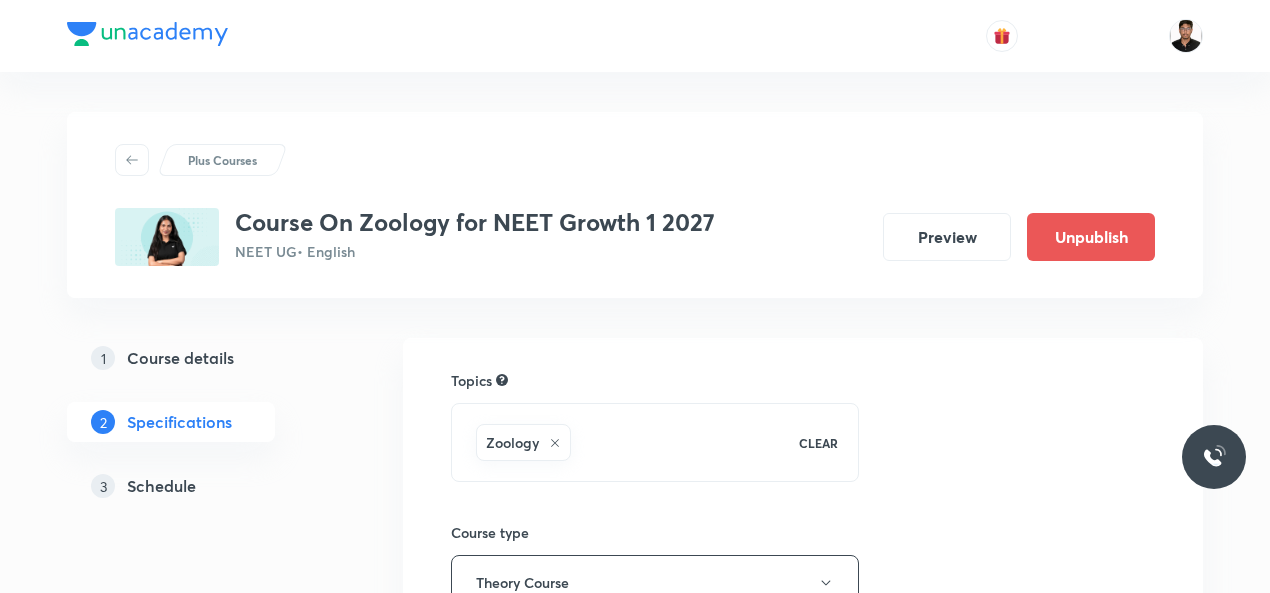 click on "Topics Zoology CLEAR Course type Theory Course Target exams NEET UG ​ Search for classes Class 11 ​ Preview video ​ Thumbnail Format: 500x300 · Max size: 1MB Upload custom thumbnail Save & continue" at bounding box center (803, 780) 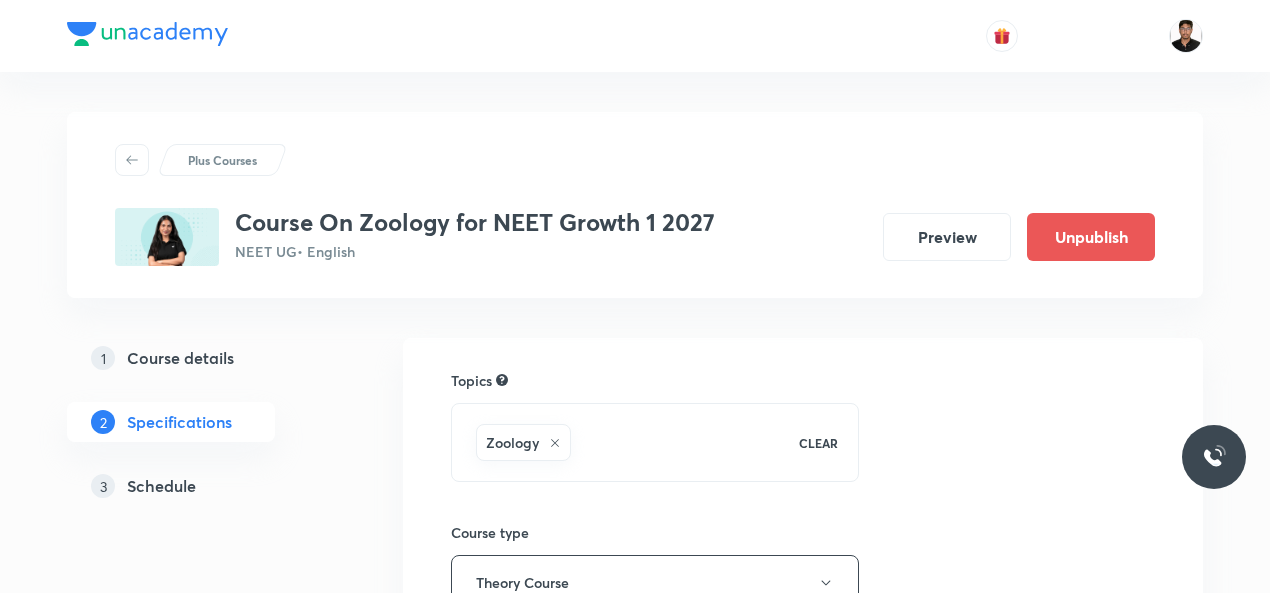 click on "Zoology" at bounding box center [627, 442] 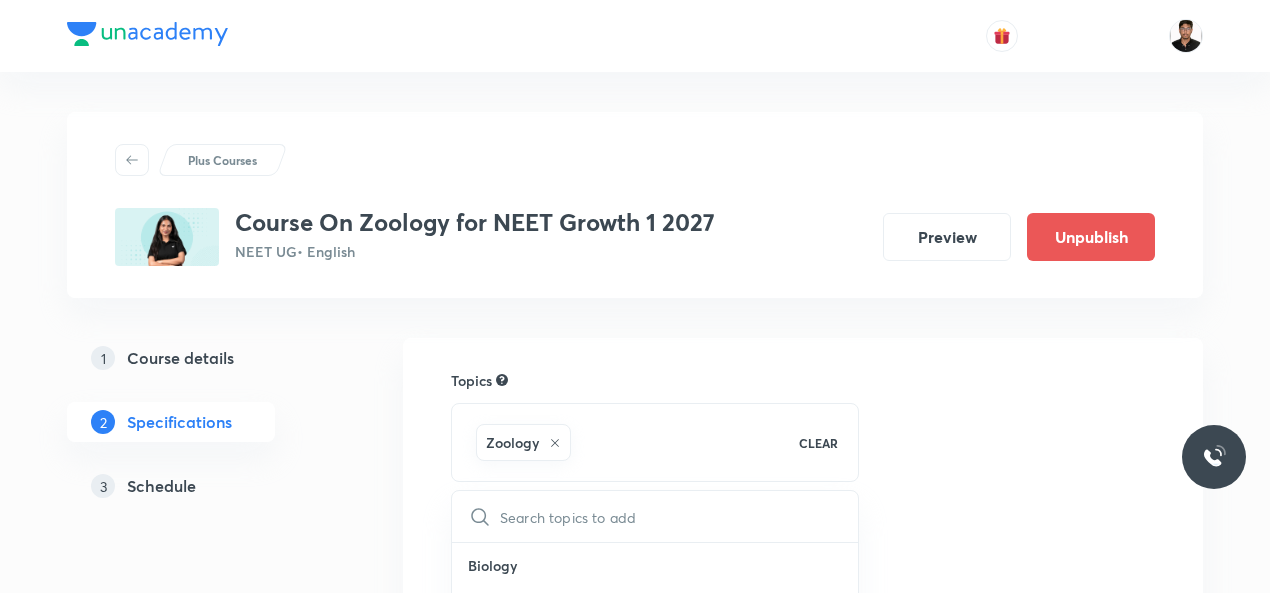 click on "Topics Zoology CLEAR ​ Biology Previous Year & Mock Questions Diversity of Living Organisms Structural Organisation Cell Structure & Function Plant Physiology Human Physiology Reproduction Genetics & Evolution Biology & Human Welfare Biotechnology & Applications Environment & Ecology Cell - The Unit of Life Crash Course Reproduction in Organisms Biological Classification The Living World Cell Cycle and Cell Division Plant Kingdom Principles of Inheritance and Variation (Genetics) Sexual Reproduction in Flowering plants Reproductive Health Human Reproduction Morphology of Flowering Plants Respiration in Plants Photosynthesis in Higher Plants Mineral Nutrition Transport in Plants Anatomy of Flowering Plants Environmental Issues Biodiversity and Conservation Ecosystem Organism, Population and Community Microbes in Human Welfare Strategies for Enhancement in Food Production Molecular Basis of Inheritance Biotechnology and Its Application Biotechnology Principles and Processes Animal Husbandary Frog Cockroach" at bounding box center (803, 780) 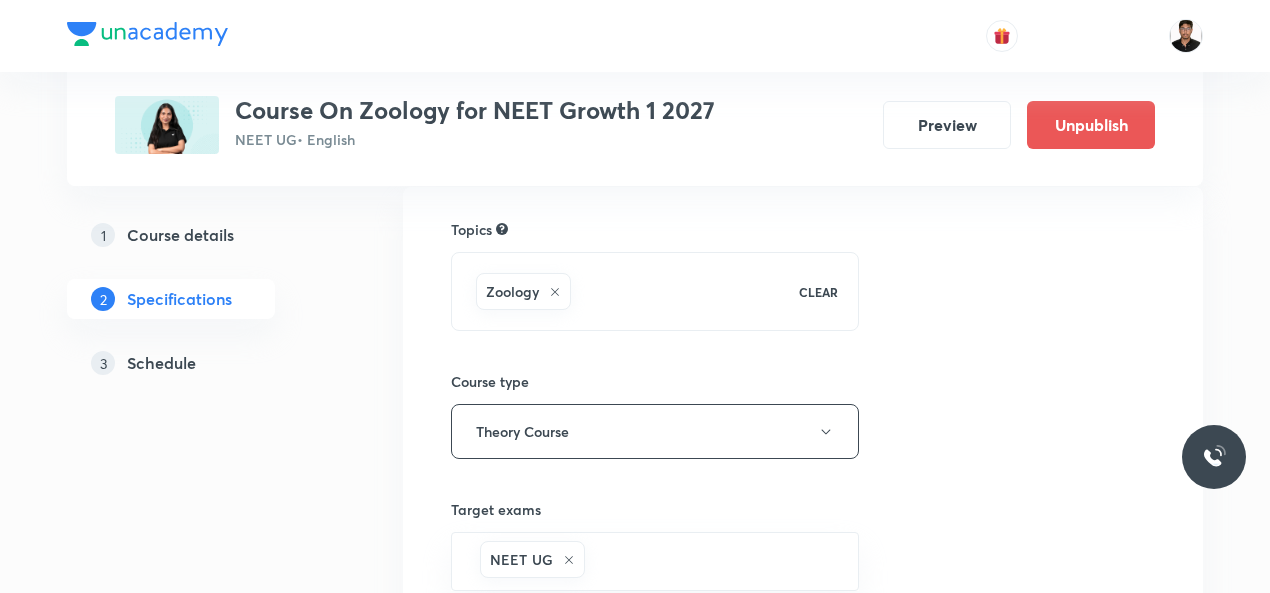 scroll, scrollTop: 119, scrollLeft: 0, axis: vertical 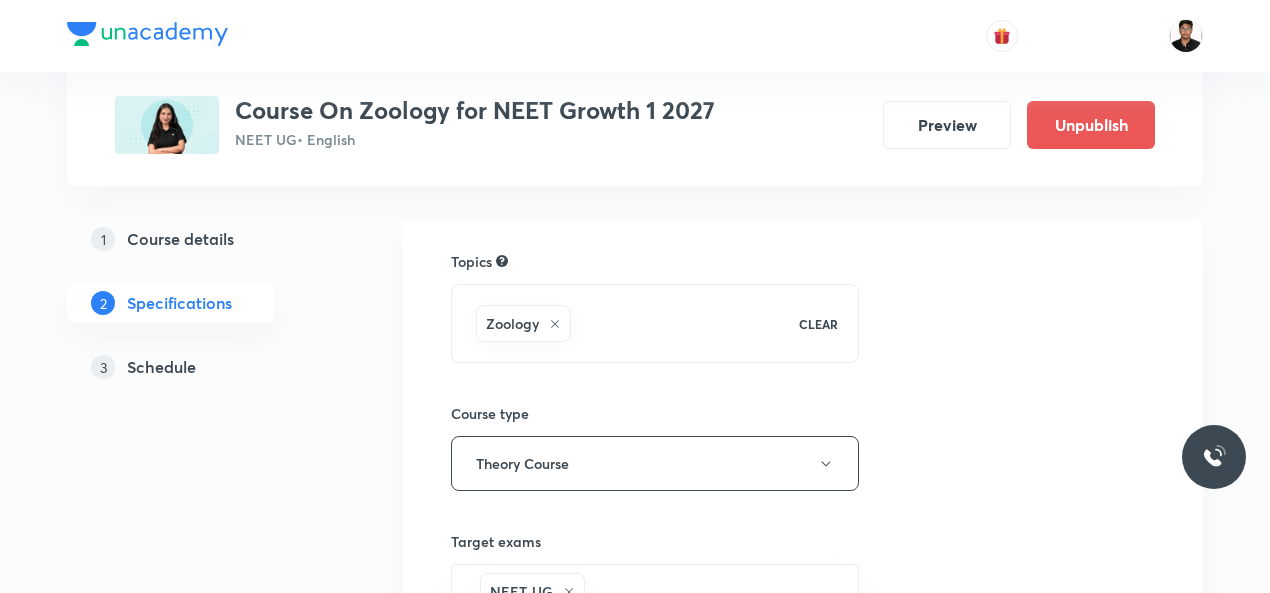 click on "Zoology" at bounding box center [627, 323] 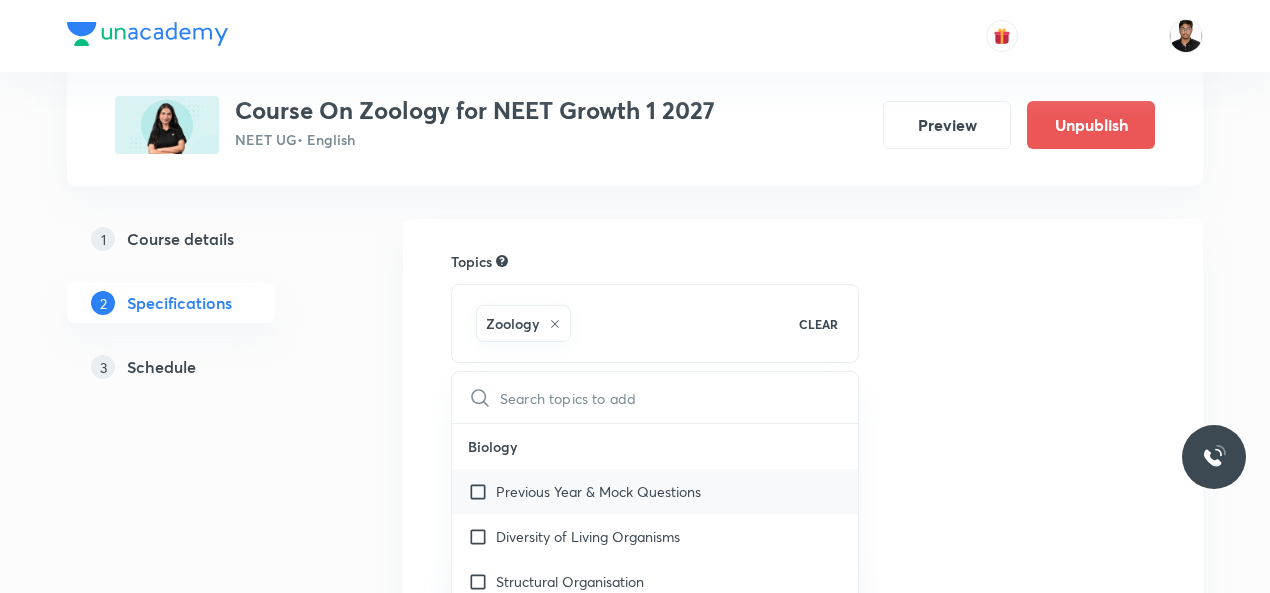 checkbox on "true" 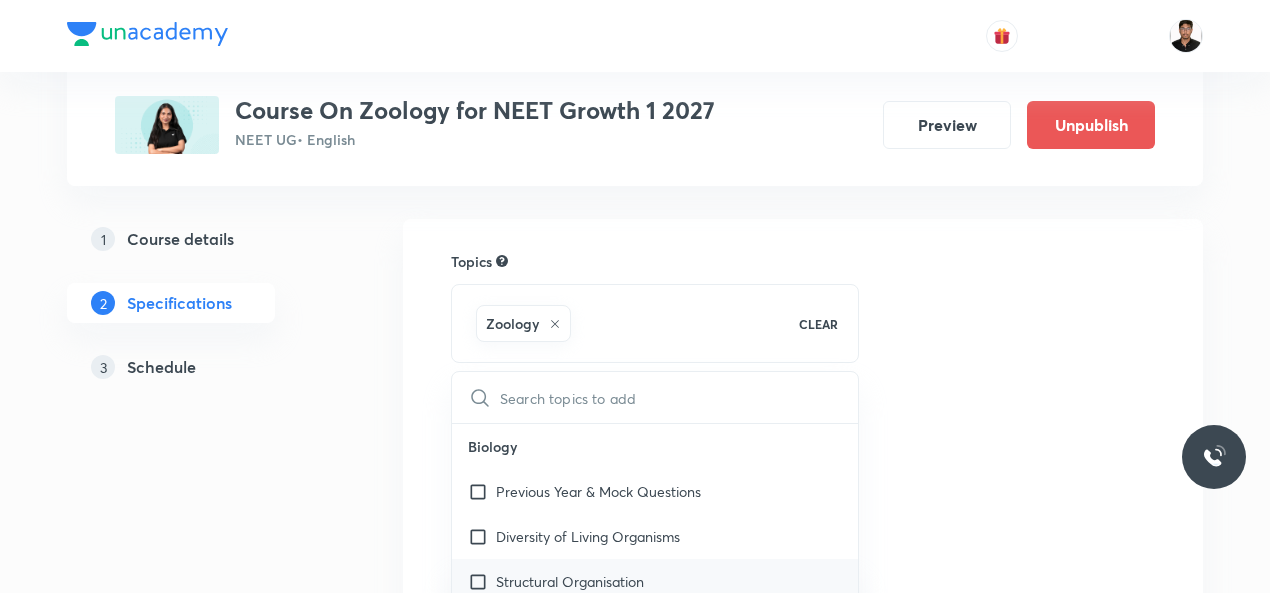click at bounding box center [482, 581] 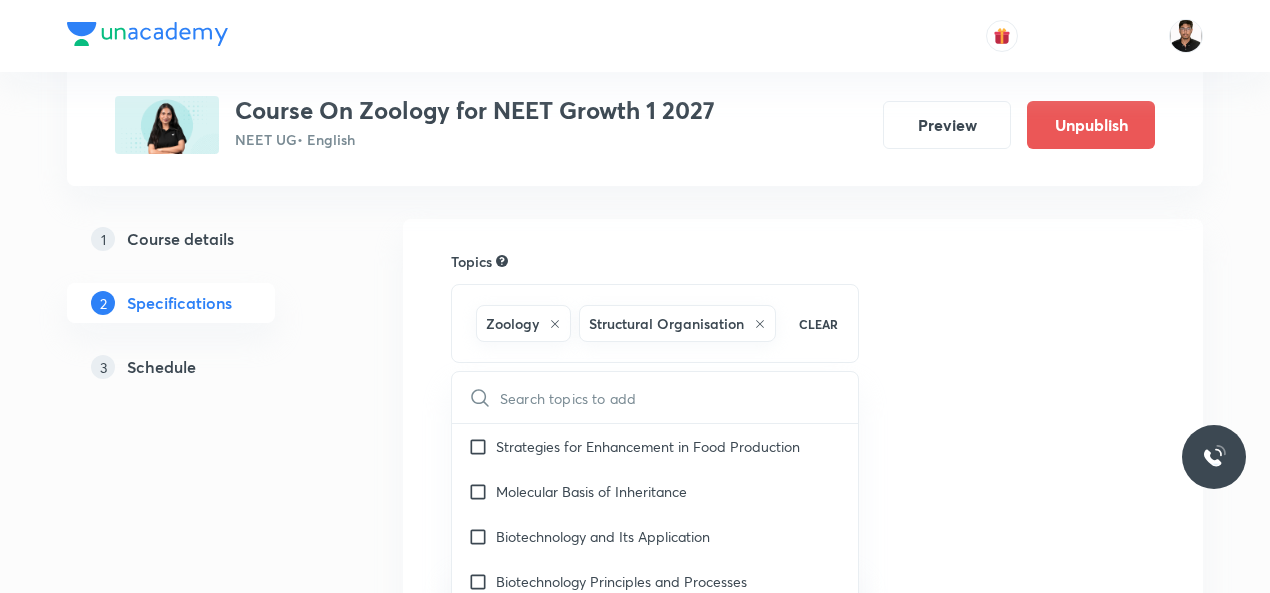 scroll, scrollTop: 1836, scrollLeft: 0, axis: vertical 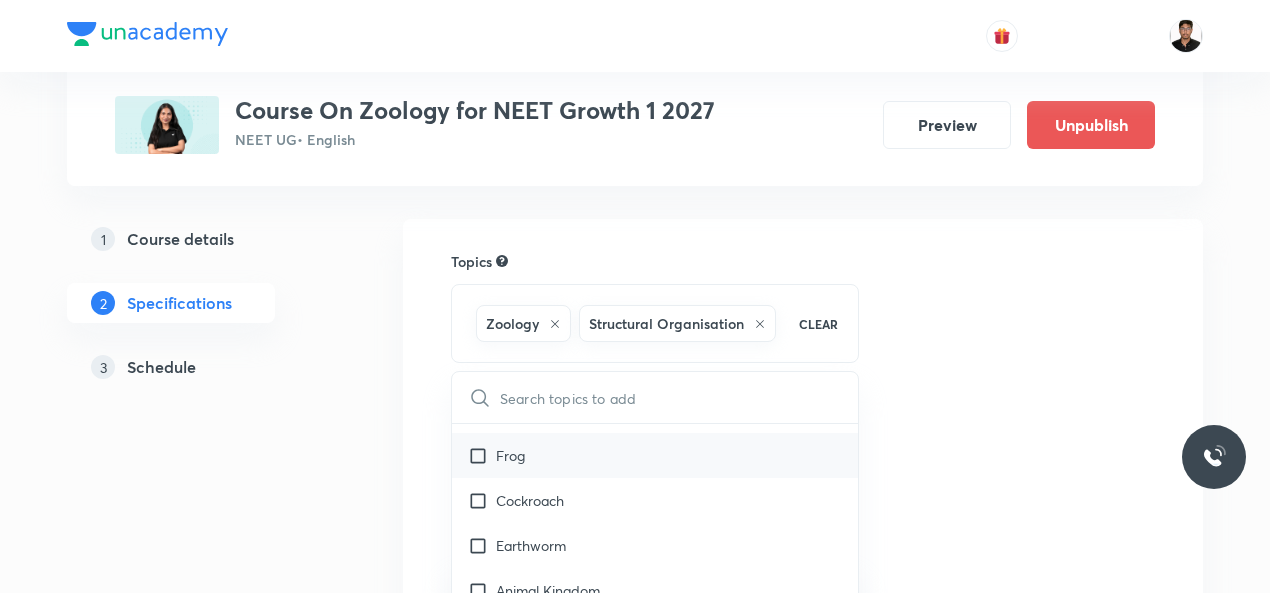 click at bounding box center (482, 455) 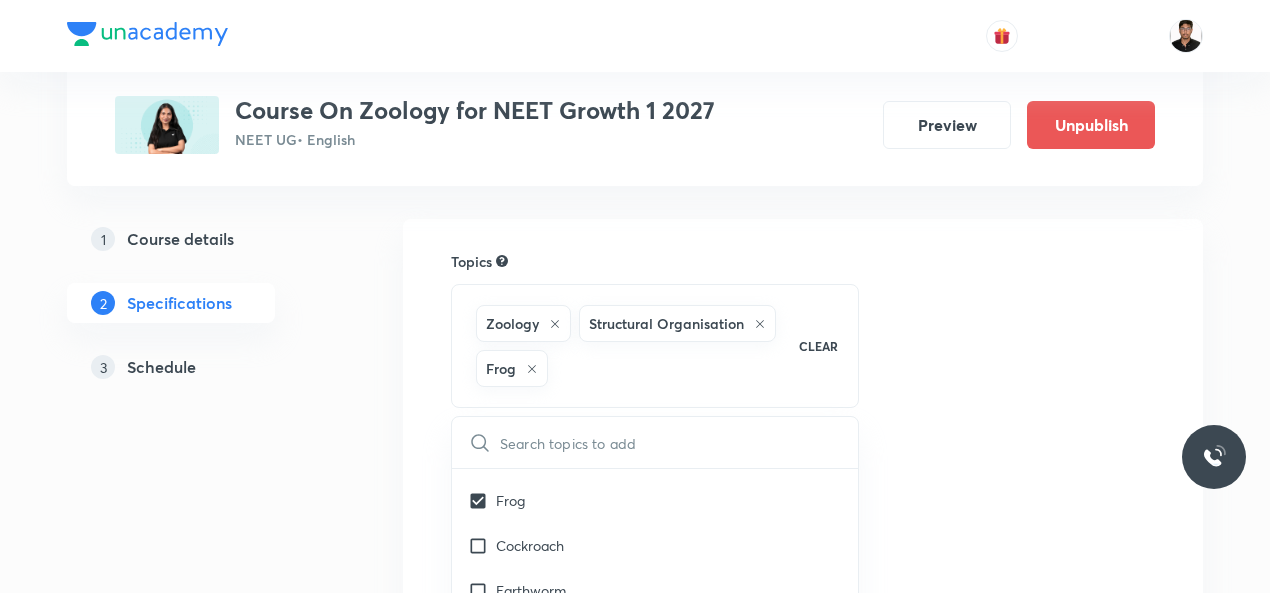 click on "Topics Zoology Structural Organisation Frog CLEAR ​ Biology Previous Year & Mock Questions Diversity of Living Organisms Structural Organisation Cell Structure & Function Plant Physiology Human Physiology Reproduction Genetics & Evolution Biology & Human Welfare Biotechnology & Applications Environment & Ecology Cell - The Unit of Life Crash Course Reproduction in Organisms Biological Classification The Living World Cell Cycle and Cell Division Plant Kingdom Principles of Inheritance and Variation (Genetics) Sexual Reproduction in Flowering plants Reproductive Health Human Reproduction Morphology of Flowering Plants Respiration in Plants Photosynthesis in Higher Plants Mineral Nutrition Transport in Plants Anatomy of Flowering Plants Environmental Issues Biodiversity and Conservation Ecosystem Organism, Population and Community Microbes in Human Welfare Strategies for Enhancement in Food Production Molecular Basis of Inheritance Biotechnology and Its Application Biotechnology Principles and Processes Frog" at bounding box center [803, 684] 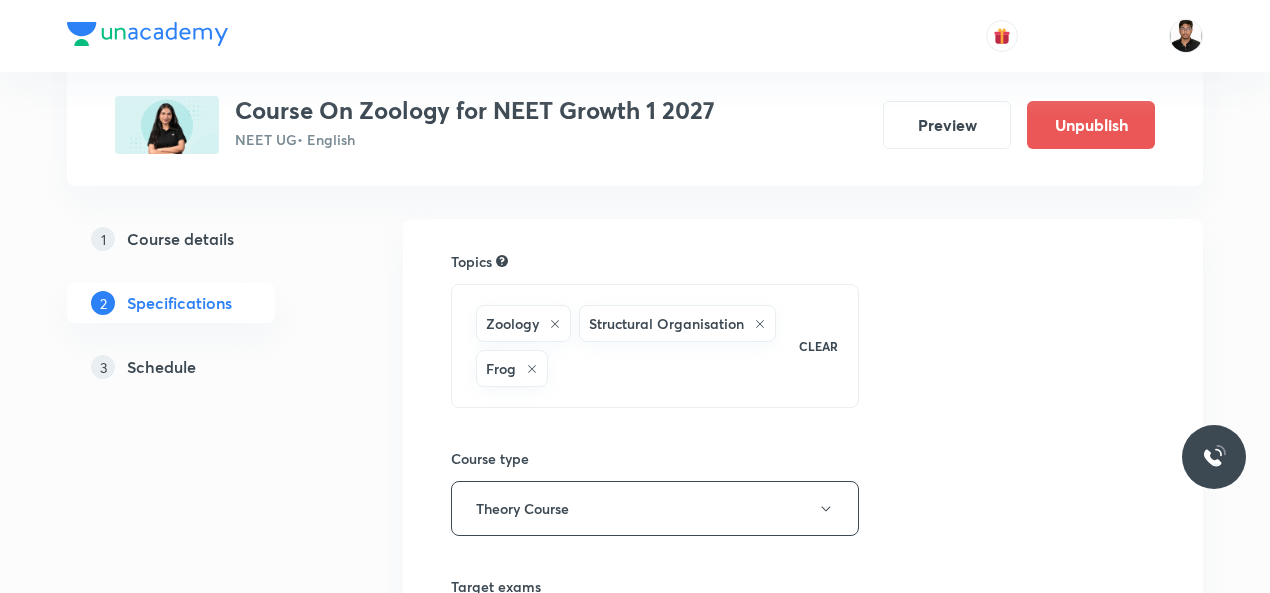 scroll, scrollTop: 638, scrollLeft: 0, axis: vertical 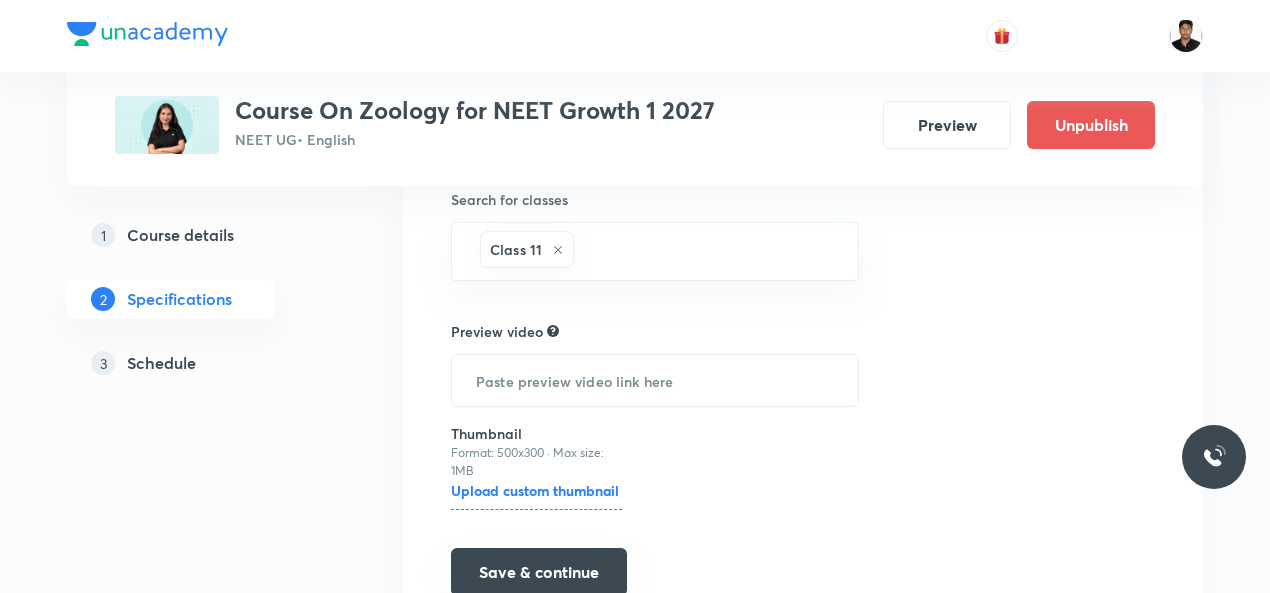 click on "Save & continue" at bounding box center [539, 572] 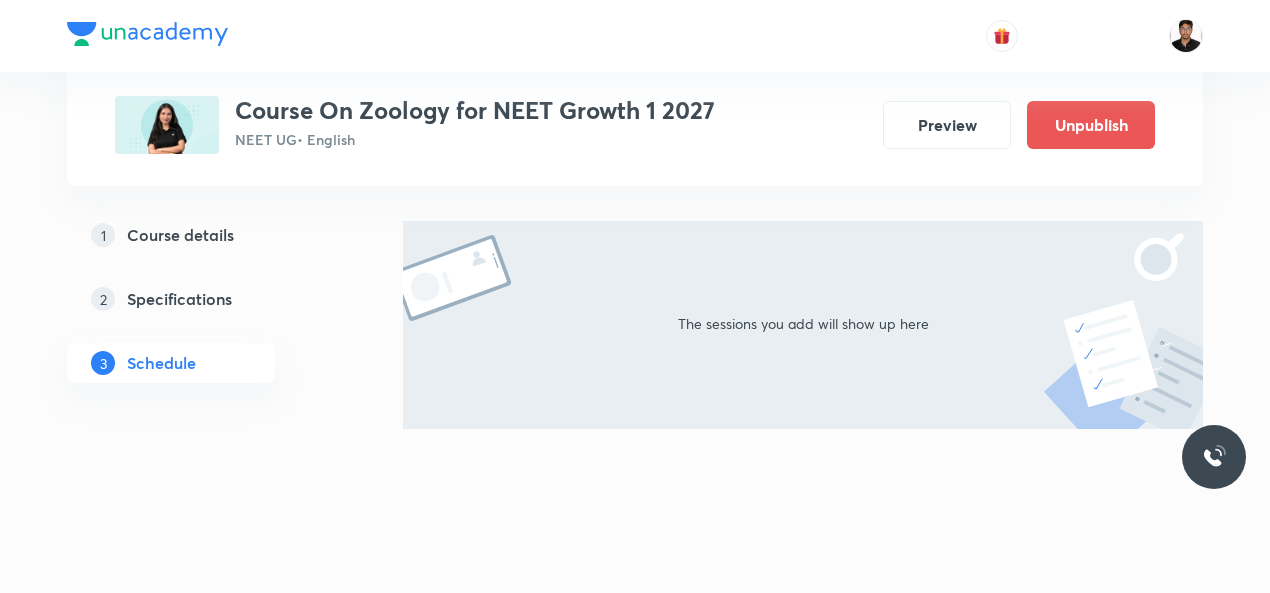 scroll, scrollTop: 0, scrollLeft: 0, axis: both 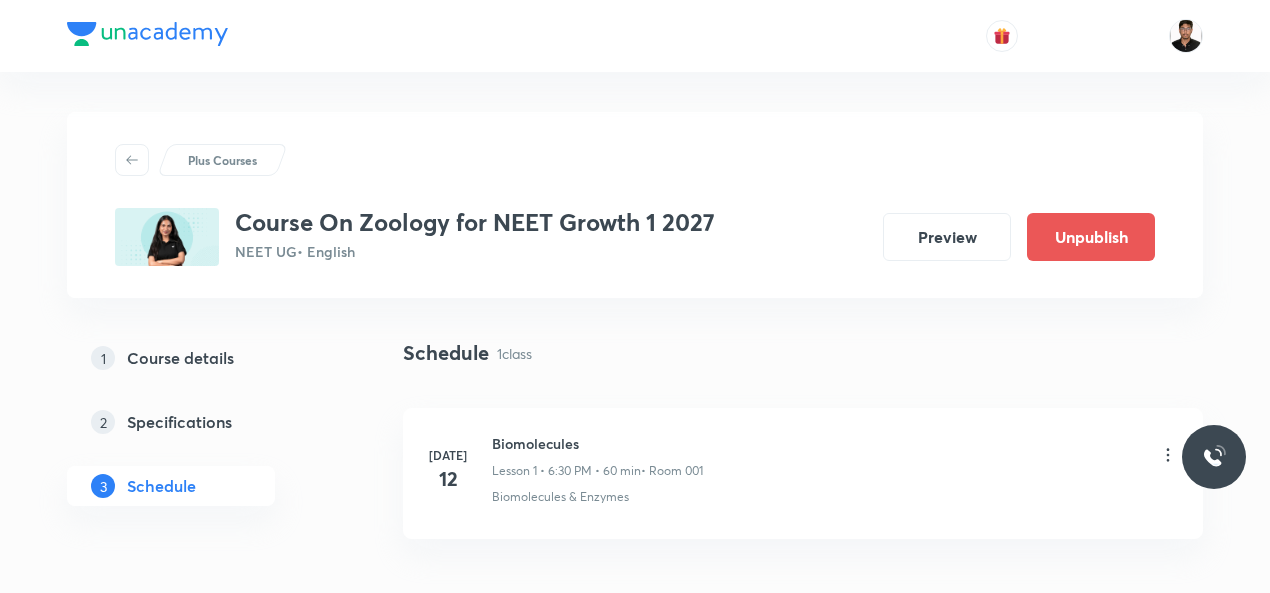 click 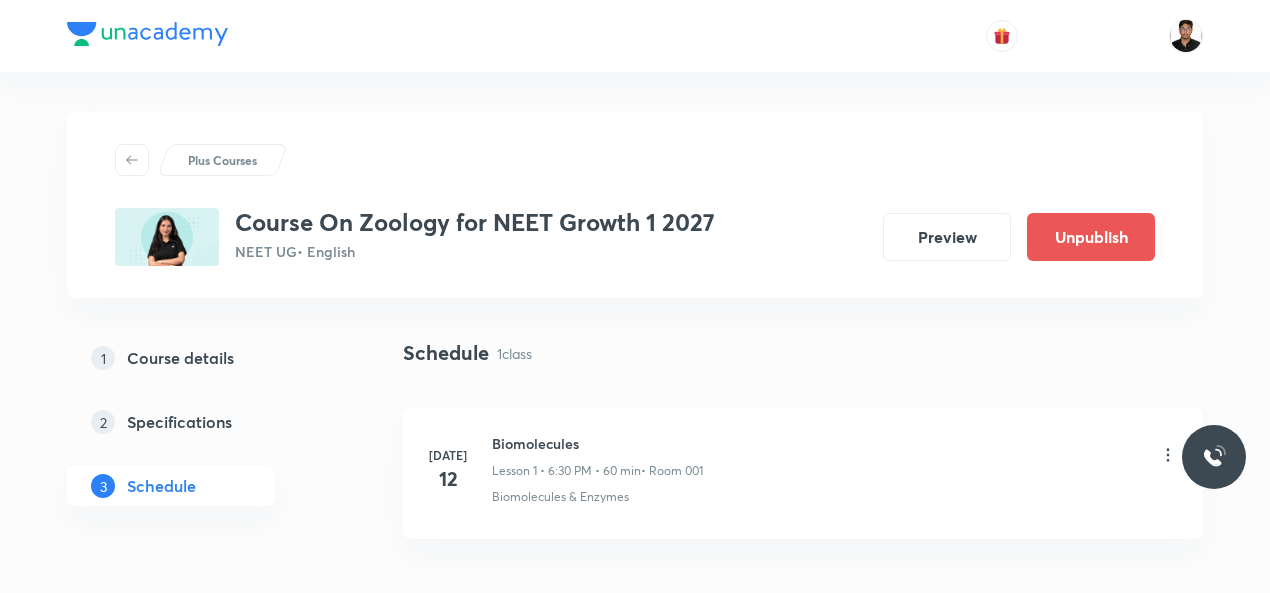scroll, scrollTop: 133, scrollLeft: 0, axis: vertical 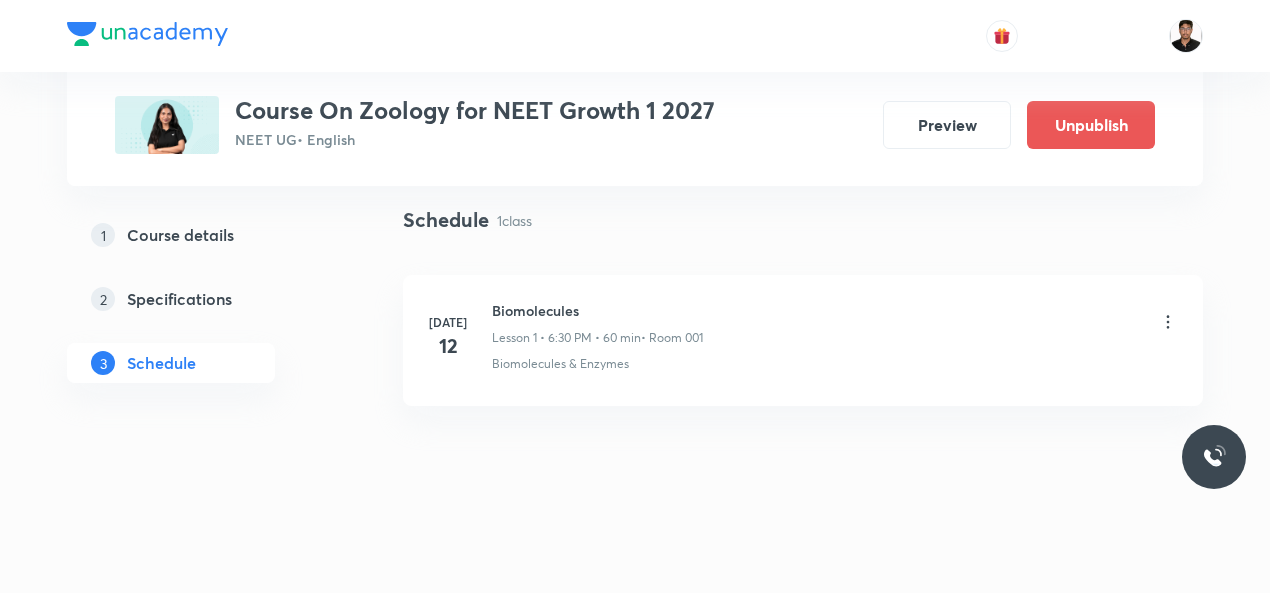 click 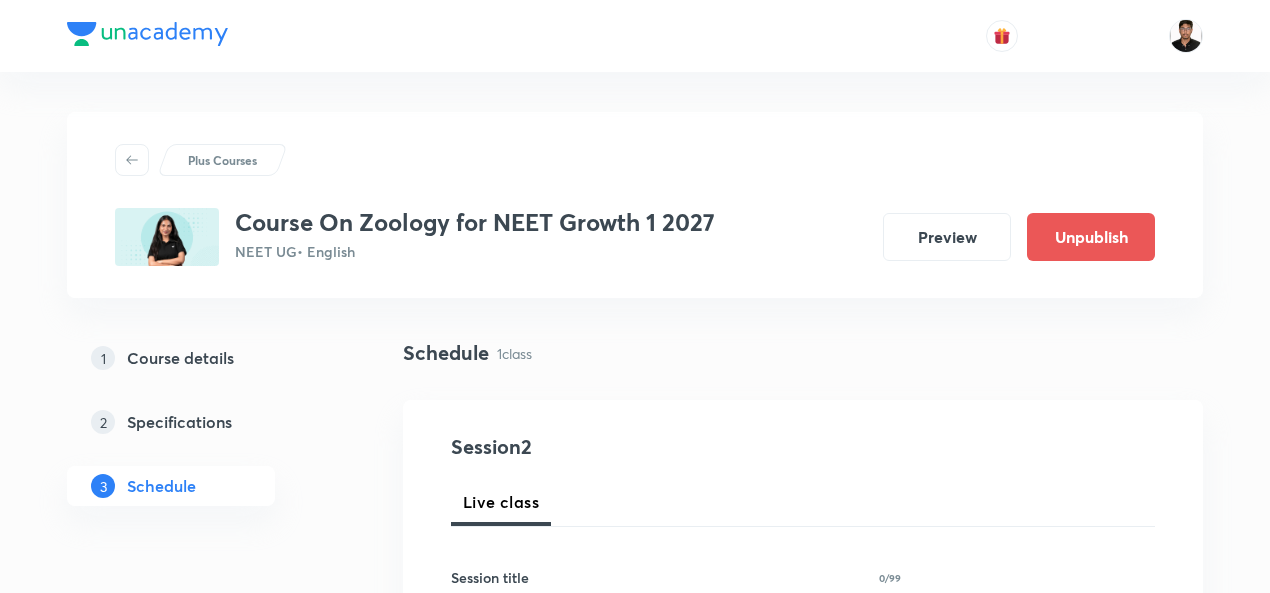 scroll, scrollTop: 133, scrollLeft: 0, axis: vertical 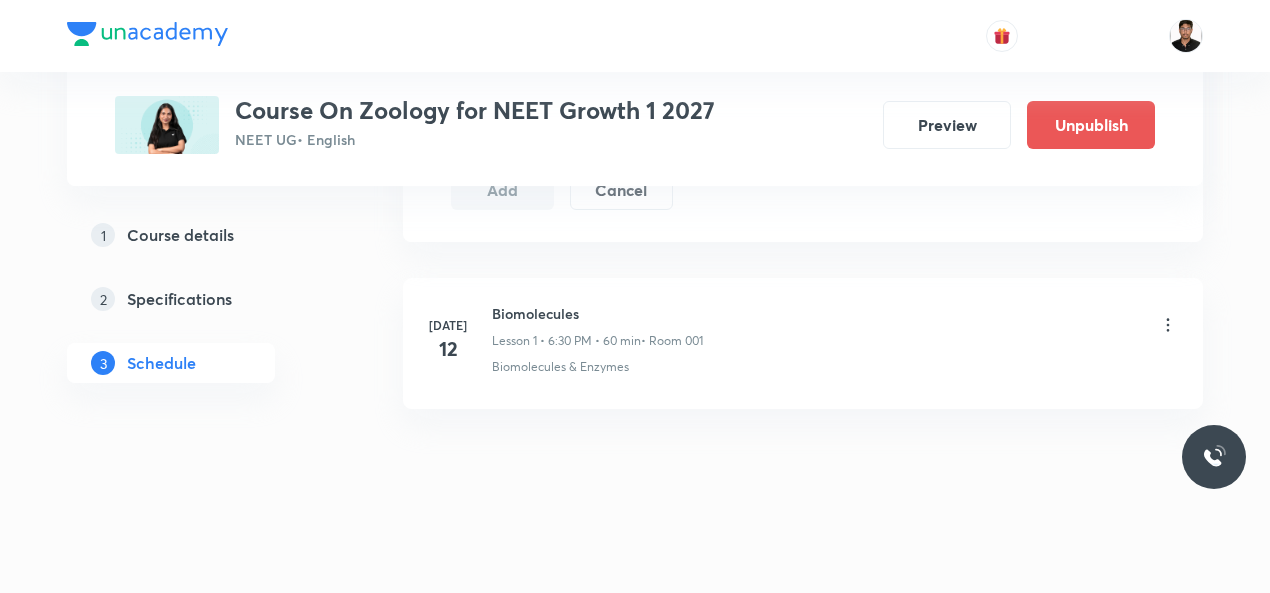 click 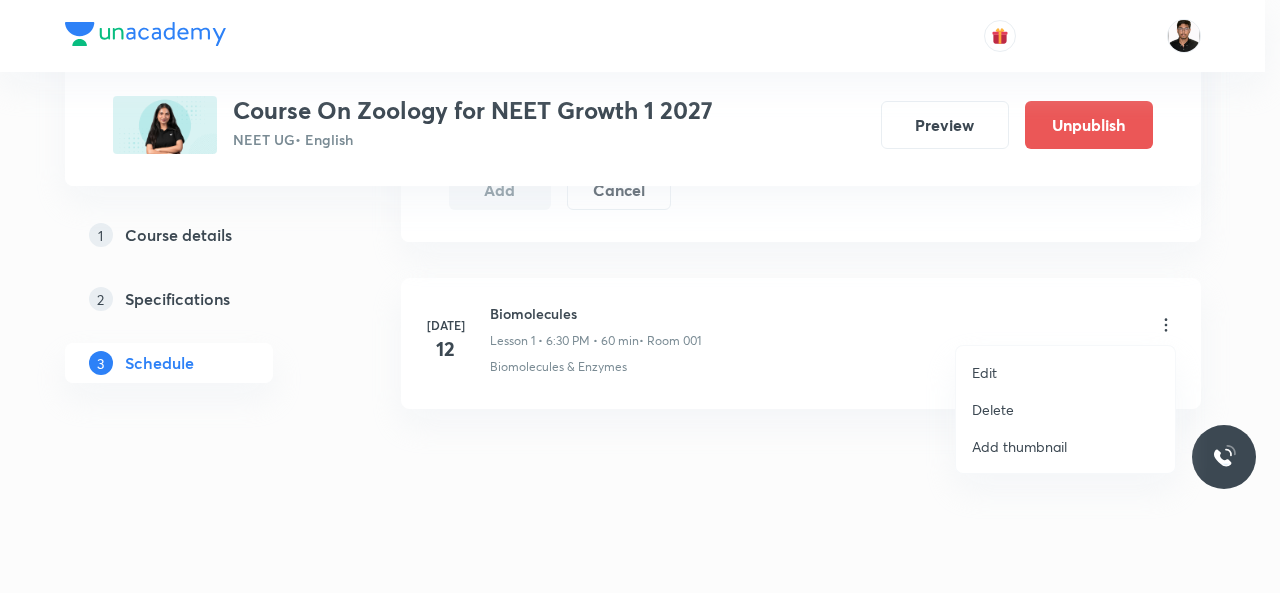 click on "Edit" at bounding box center (984, 372) 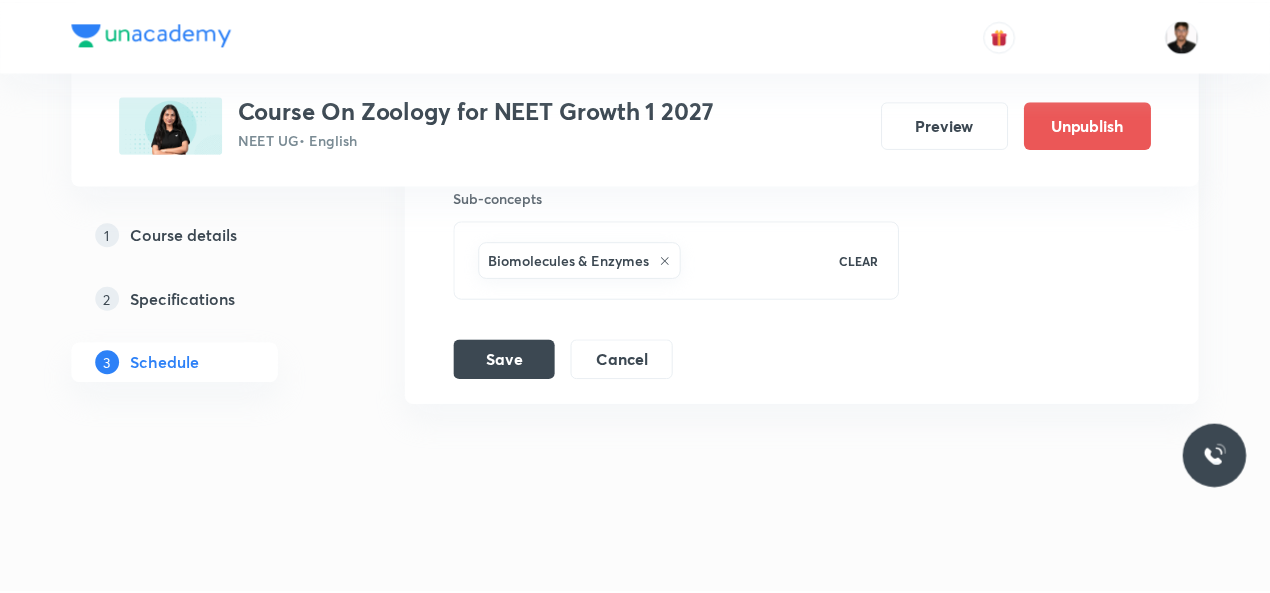 scroll, scrollTop: 1010, scrollLeft: 0, axis: vertical 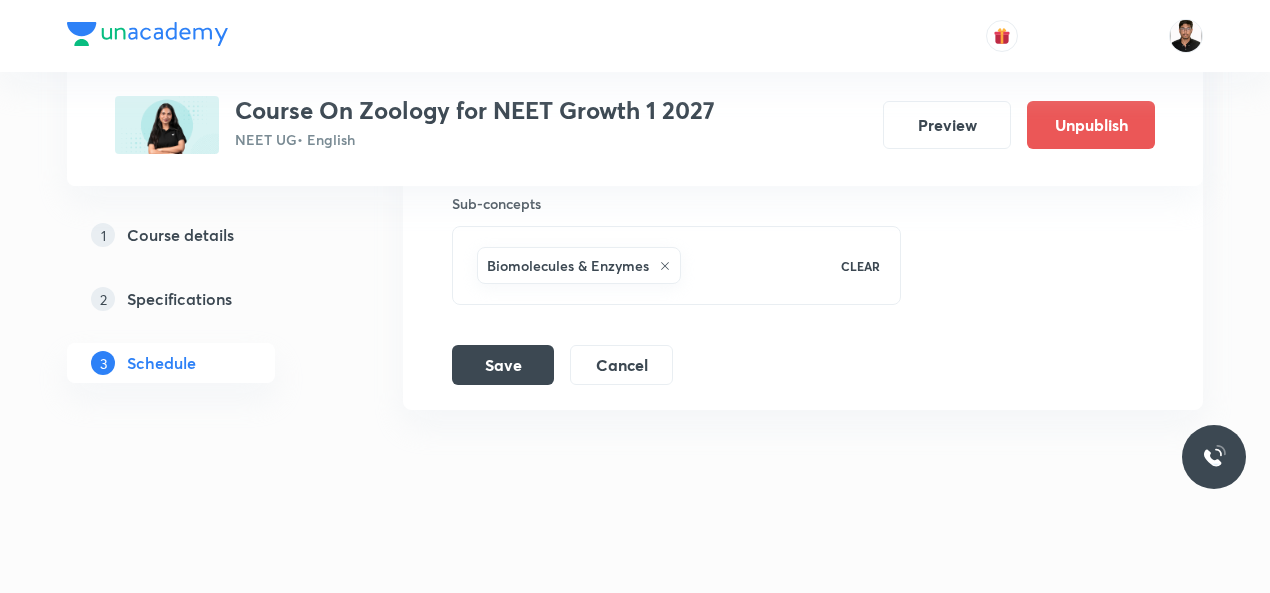 click 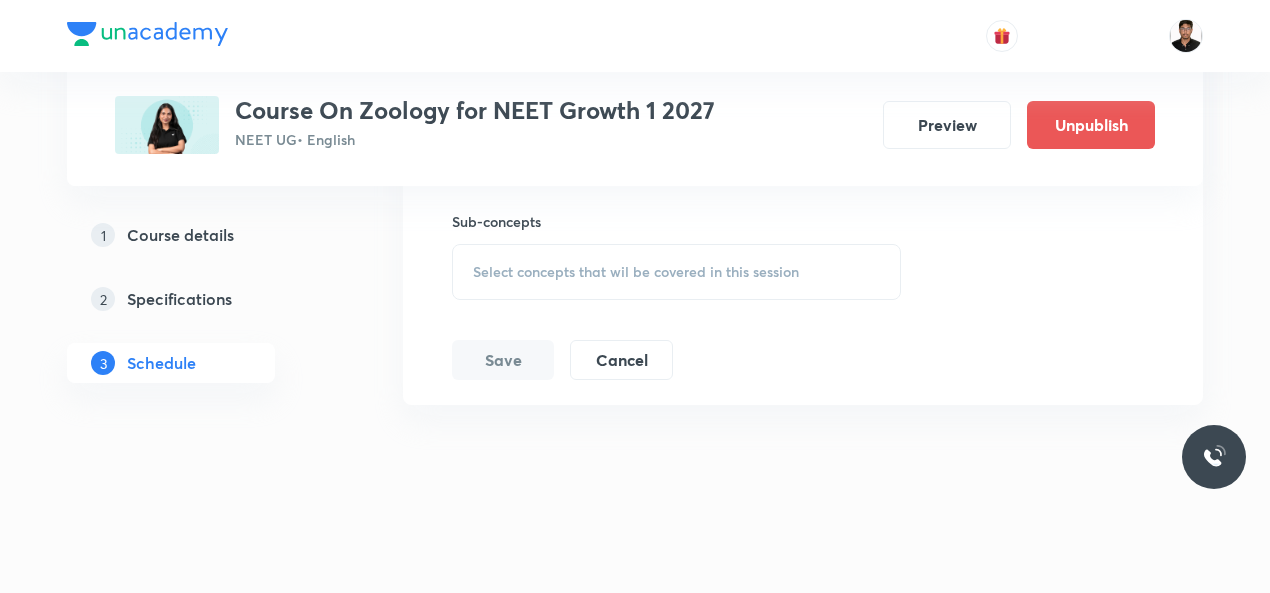 scroll, scrollTop: 988, scrollLeft: 0, axis: vertical 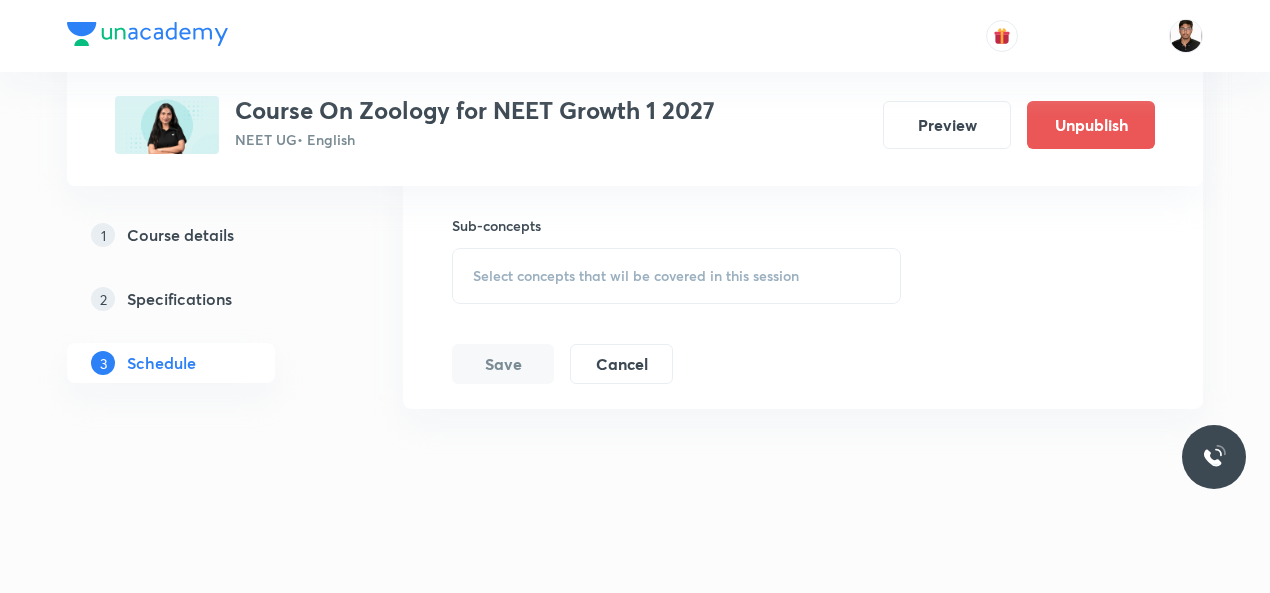 click on "Select concepts that wil be covered in this session" at bounding box center (636, 276) 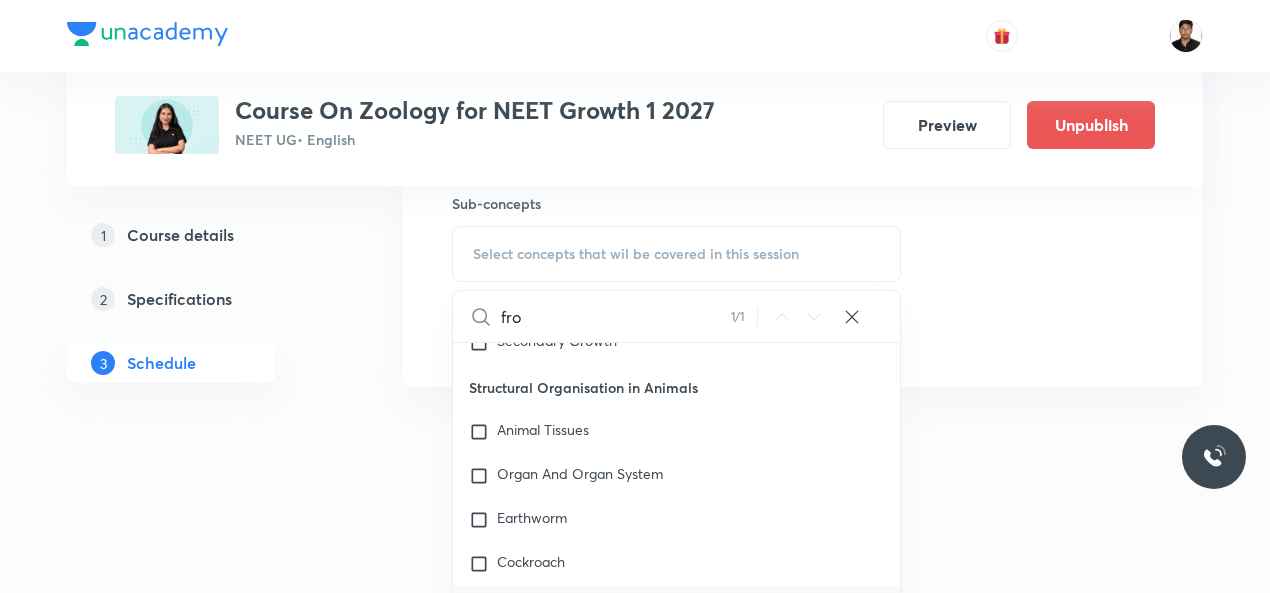 scroll, scrollTop: 791, scrollLeft: 0, axis: vertical 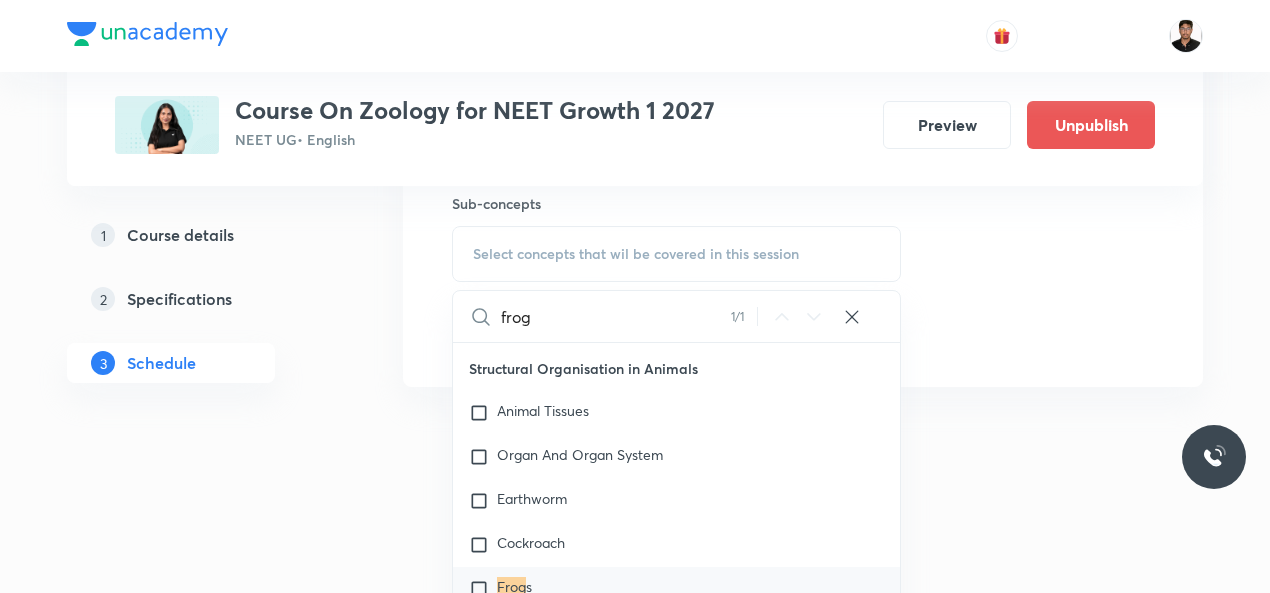 type on "frog" 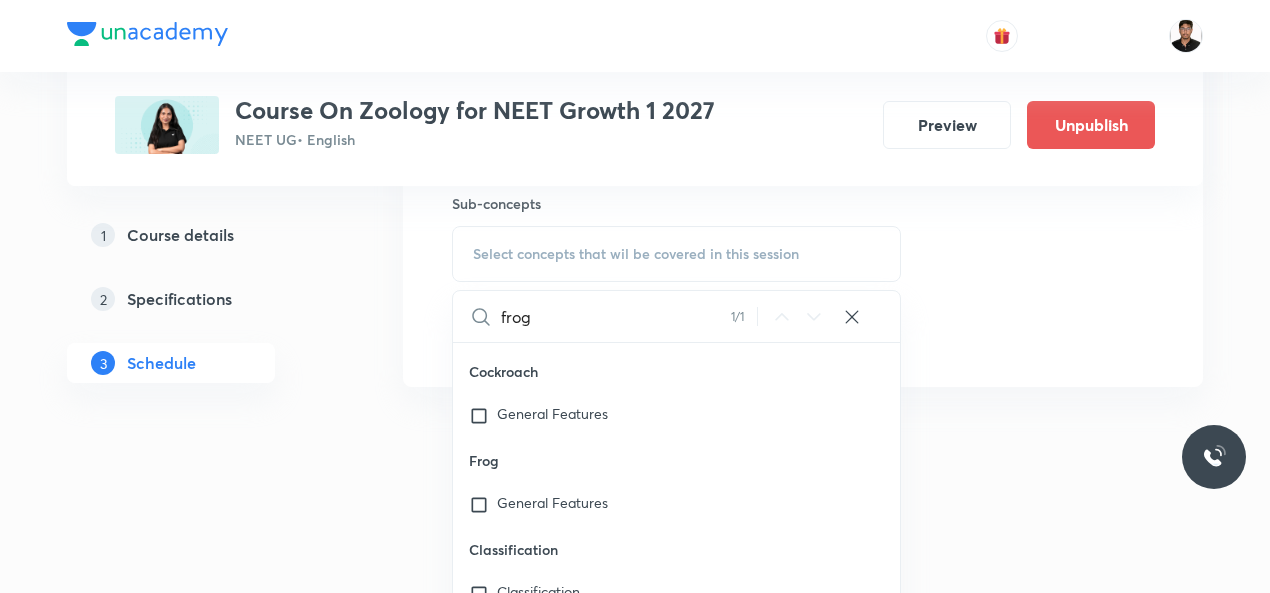 click on "Morphology - Flowering Plants Plant Morphology Root Types Of Roots Stem Types Of Stem  Leaf Inflorescence Flower Fruit Seed Semi-Technical Description Of A Typical Flowering Plant Description Of Some Important Families Anatomy - Flowering Plants The Tissues  Tissue System Anatomy Of Dicotyledonous And Monocotyledonous Plants Secondary Growth Structural Organisation in Animals Animal Tissues Organ And Organ System Earthworm Cockroach Frog s Structural Organization in Animals Cockroach General Features  Frog General Features Classification Classification Morphology Morphology Anatomy Anatomy Digestive System Digestive System Respiratory System Respiratory System Circulatory System Circulatory System Excretory System Excretory System Coordination System Coordination System Endocrine System Endocrine System Nervous System Nervous System Sensory System Sensory System Reproductive System Reproductive System Male Reproductive System Male Reproductive System Female Reproductive system Female Reproductive system" at bounding box center [676, 518] 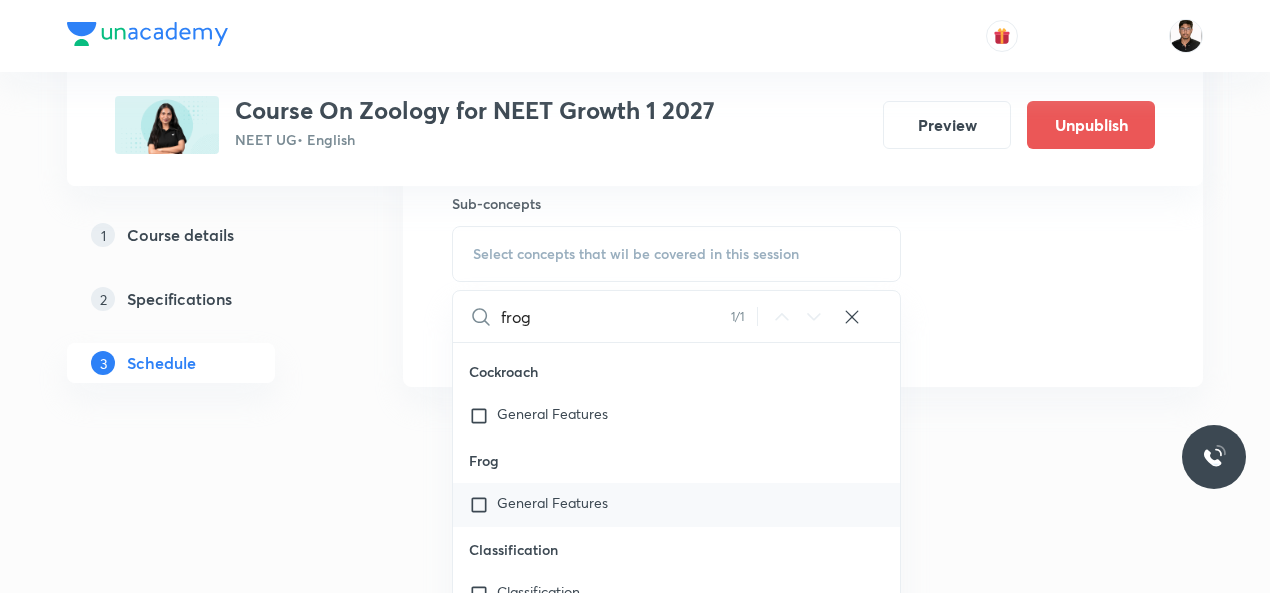 click at bounding box center [483, 505] 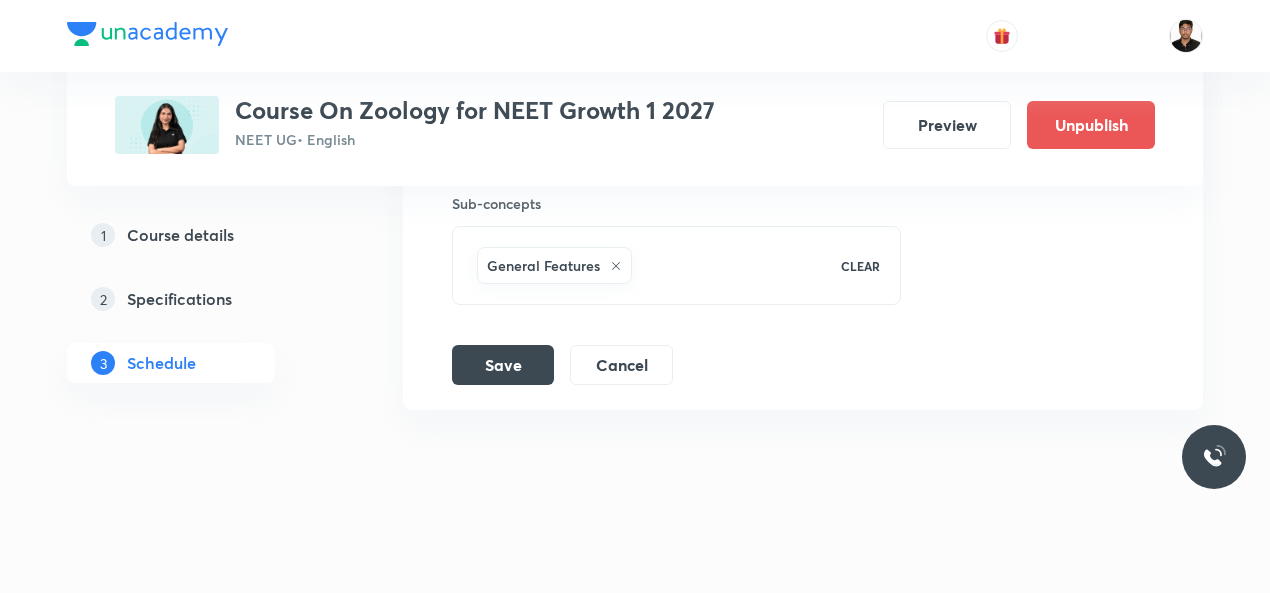 click 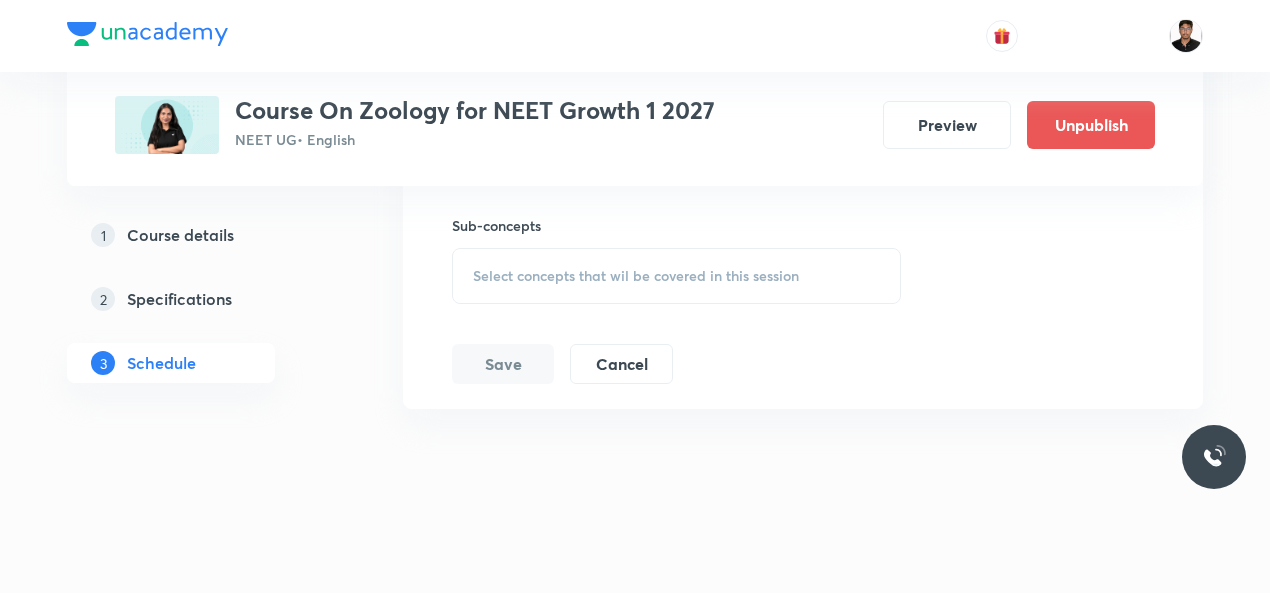 click on "Select concepts that wil be covered in this session" at bounding box center [636, 276] 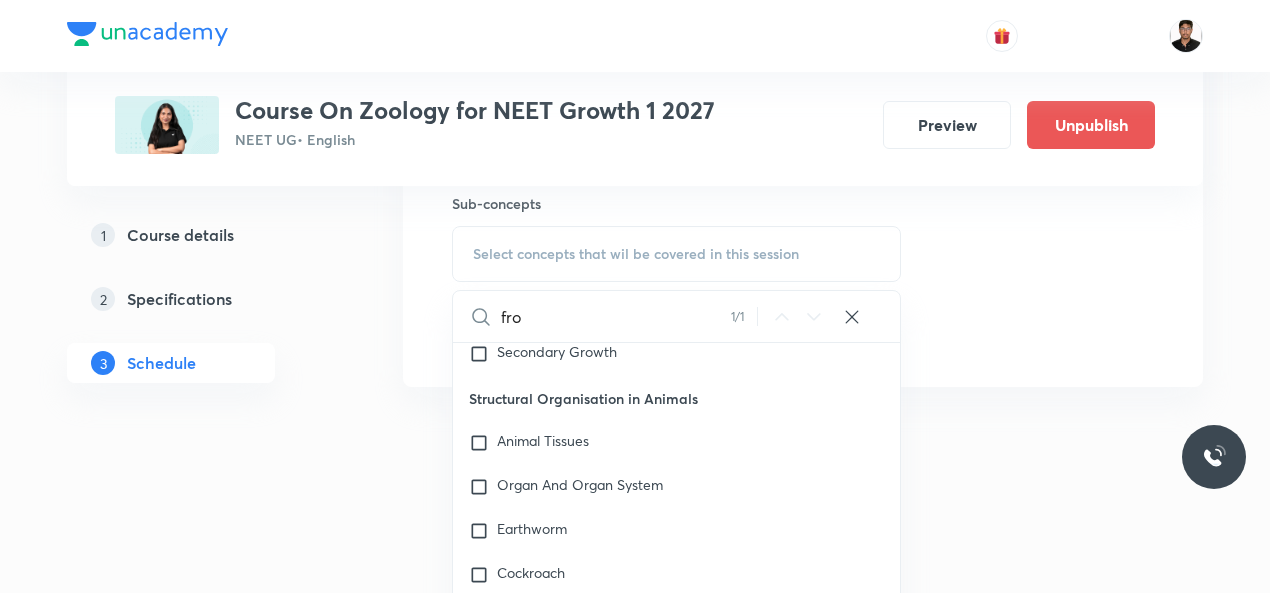 scroll, scrollTop: 791, scrollLeft: 0, axis: vertical 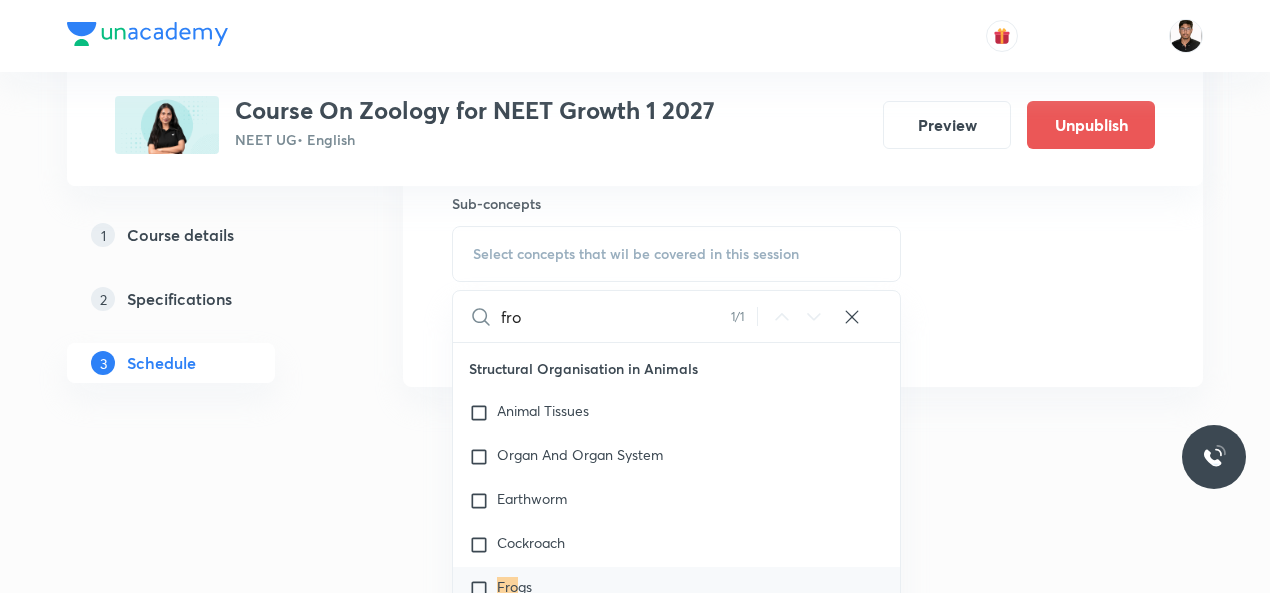 type on "fro" 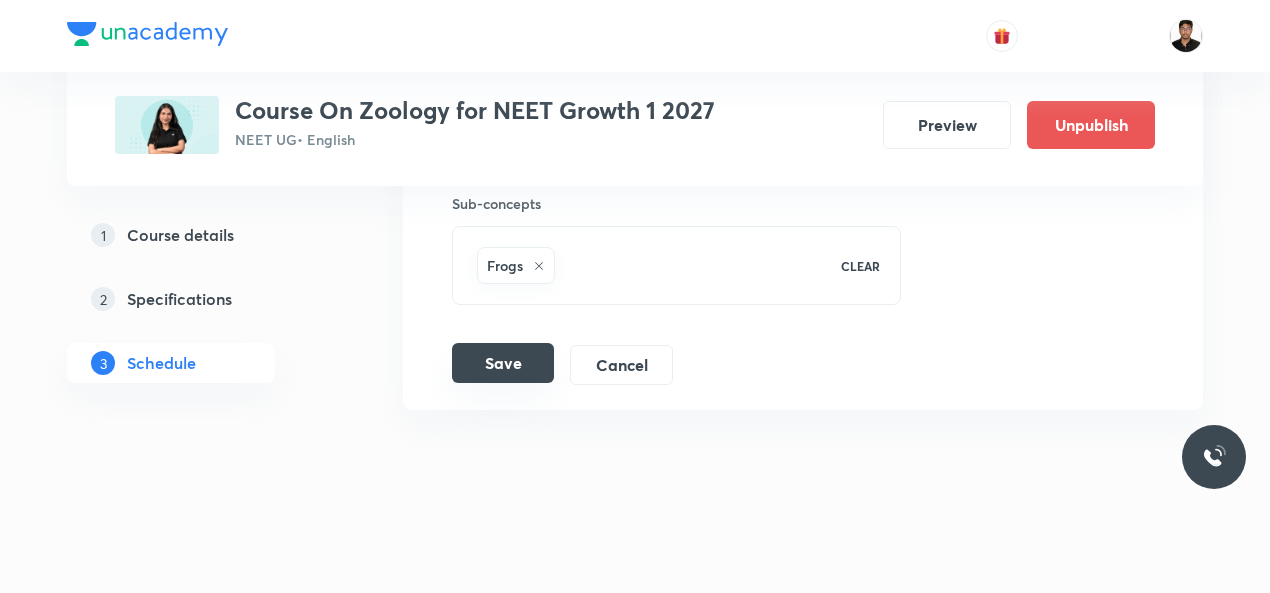 click on "Save" at bounding box center [503, 363] 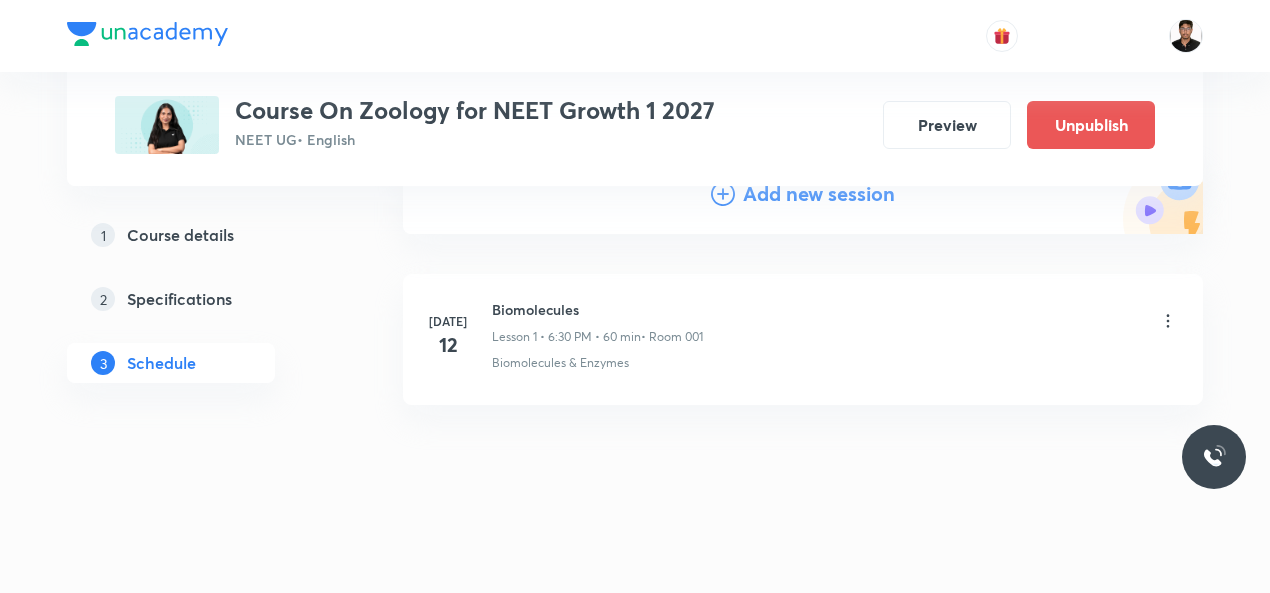 scroll, scrollTop: 245, scrollLeft: 0, axis: vertical 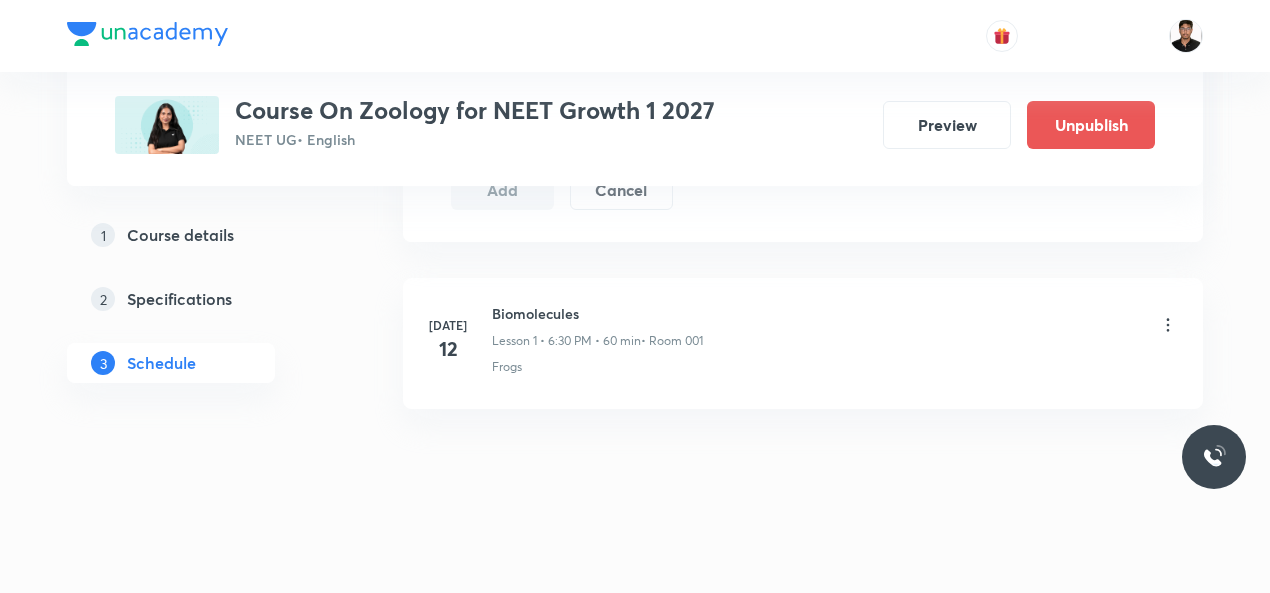 click on "Biomolecules" at bounding box center [597, 313] 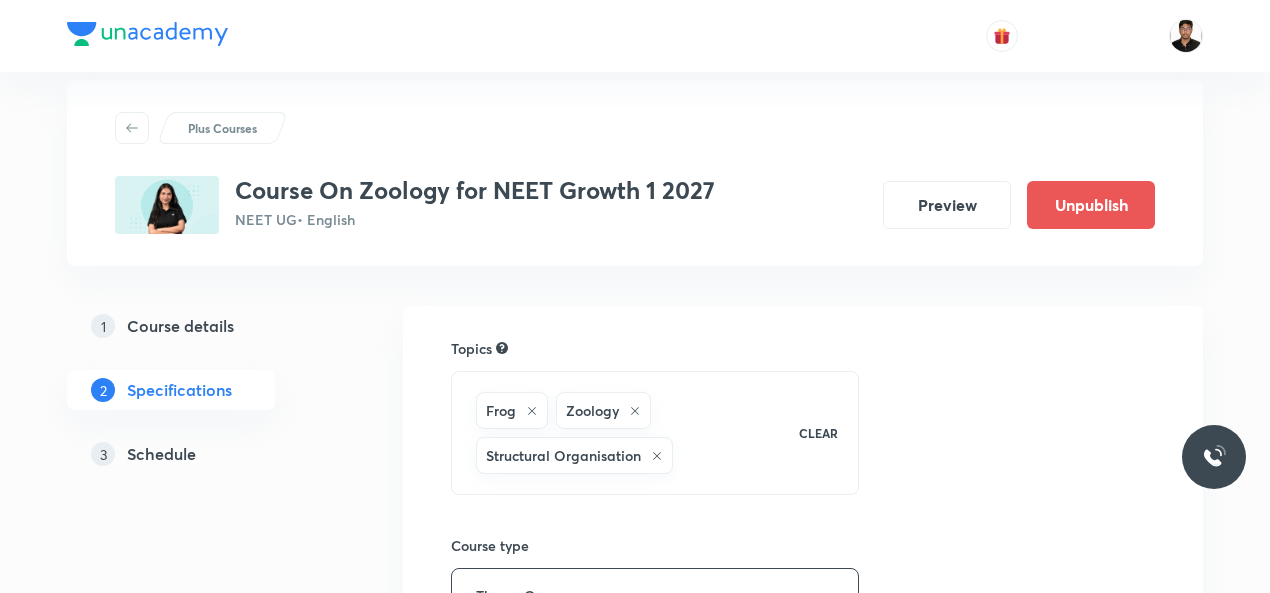 scroll, scrollTop: 0, scrollLeft: 0, axis: both 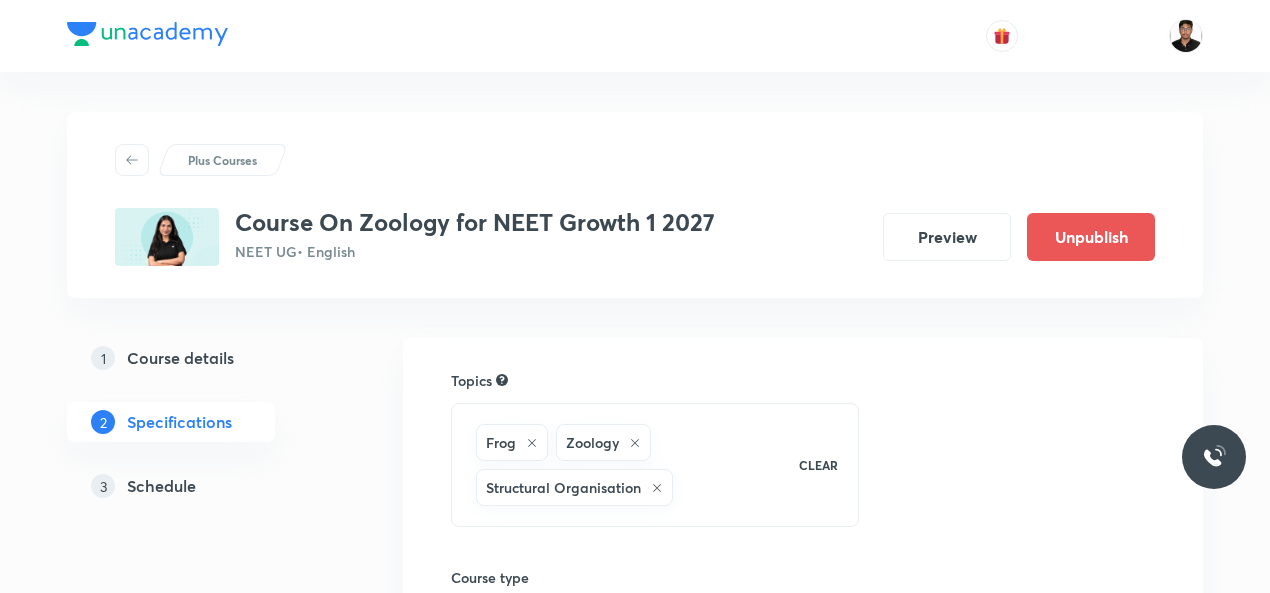 click on "Course details" at bounding box center (180, 358) 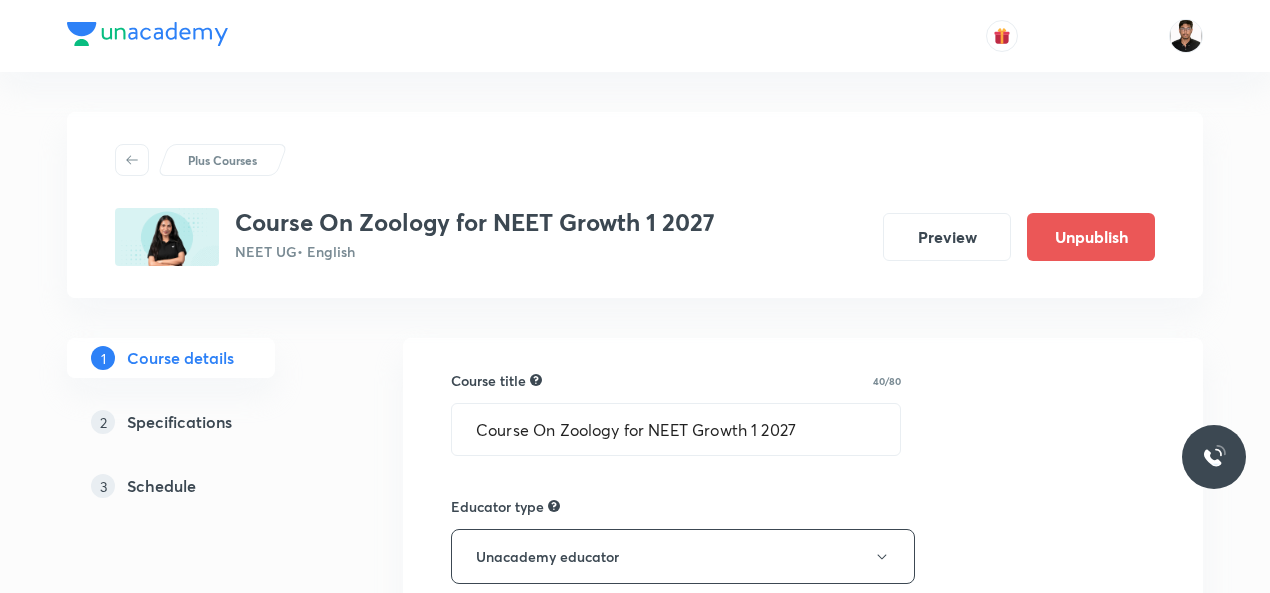 click on "Course title 40/80 Course On Zoology for NEET Growth 1 2027 ​ Educator type Unacademy educator   Course type Online only Hybrid (Unacademy centre) Hybrid (non-offline) Only select if both recorded and live classes would be added to the course City [GEOGRAPHIC_DATA] [GEOGRAPHIC_DATA] This is a TA powered course Checking this flag will make this course available to online learners as well Course description 324/500 "In this course, [PERSON_NAME] will provide in-depth knowledge of Zoology. The course will
be helpful for aspirants preparing for NEET UG. All doubts related to the topic will be
clarified during the doubt-clearing sessions in the course. The course will be covered in Hinglish and the notes will be provided in English" ​ Spoken Language English Written Content/Slide Language English ​ Select a goal NEET UG ​ Educators [PERSON_NAME] ​ Save & continue" at bounding box center [803, 1127] 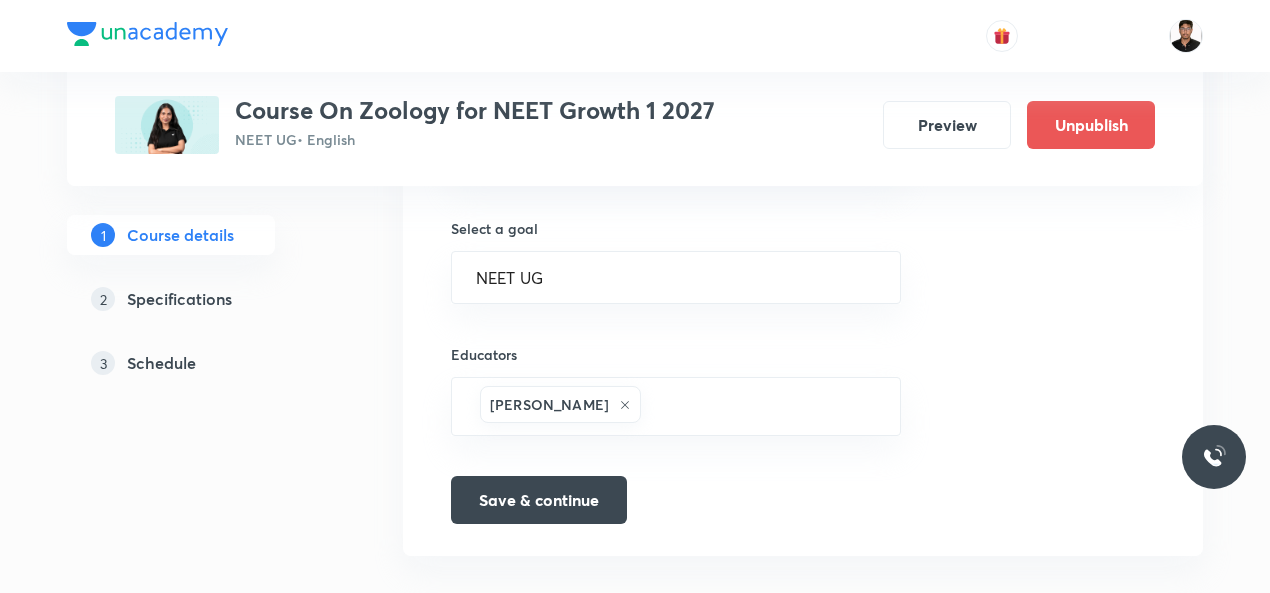 scroll, scrollTop: 1380, scrollLeft: 0, axis: vertical 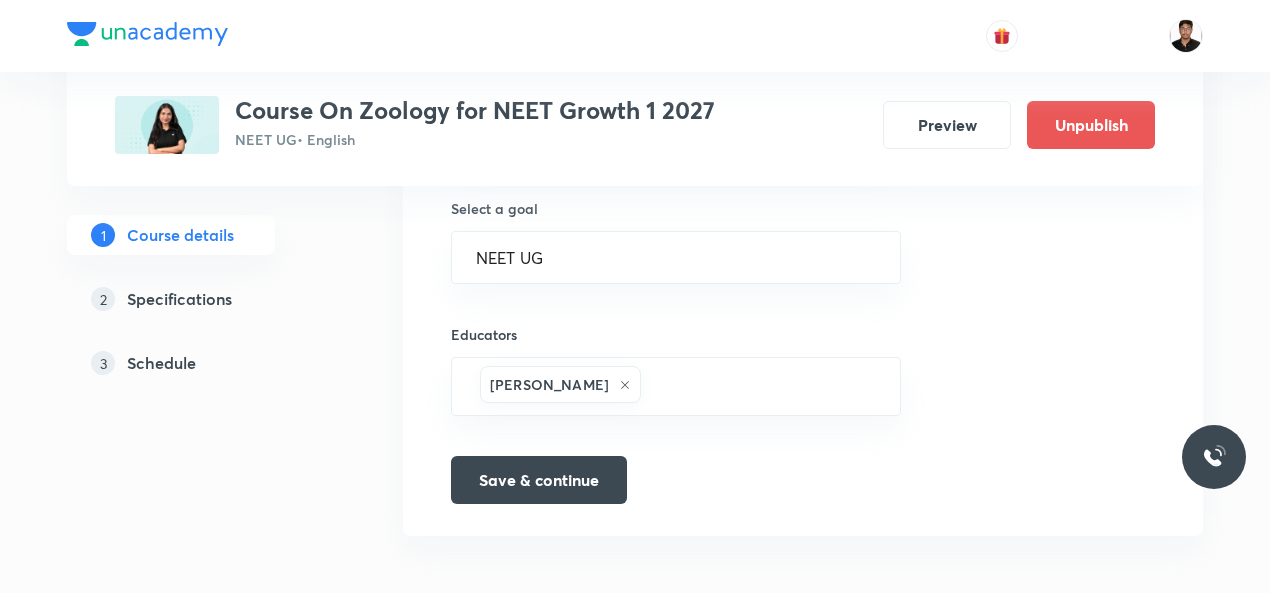 click on "Specifications" at bounding box center [179, 299] 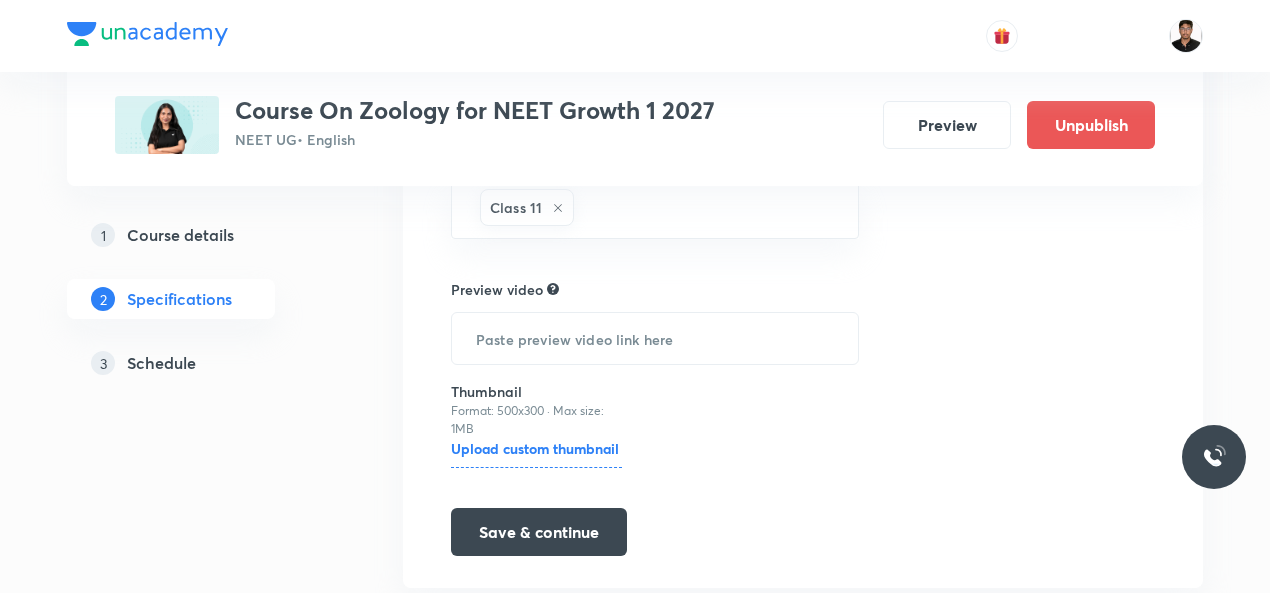scroll, scrollTop: 732, scrollLeft: 0, axis: vertical 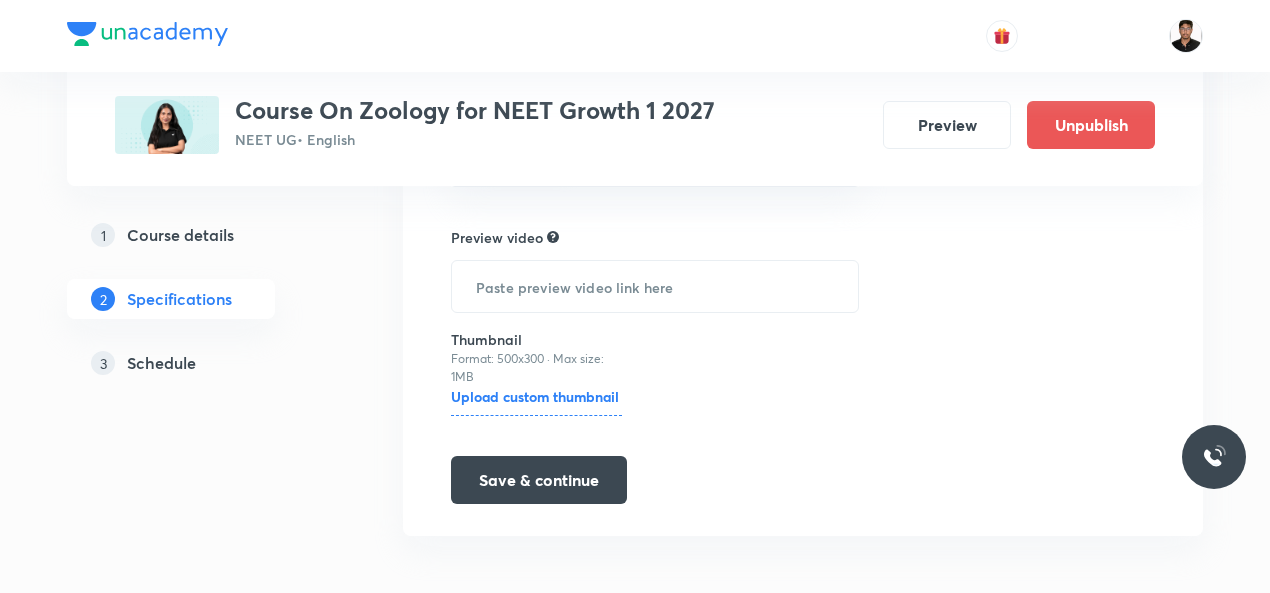 click on "Course details" at bounding box center (180, 235) 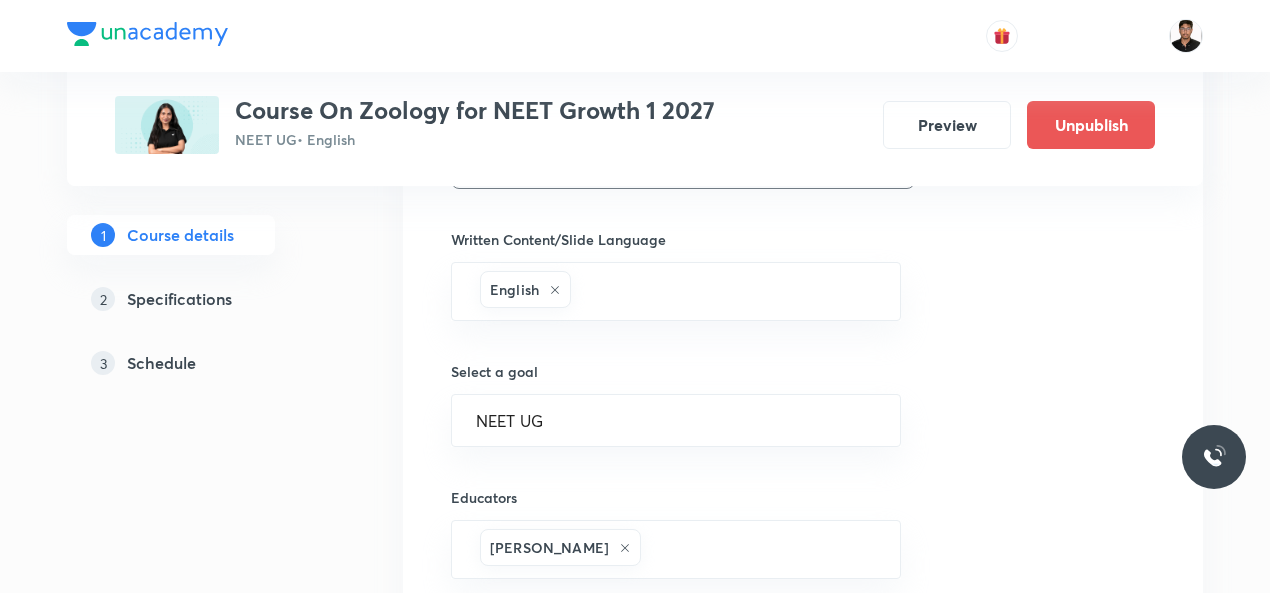 scroll, scrollTop: 1380, scrollLeft: 0, axis: vertical 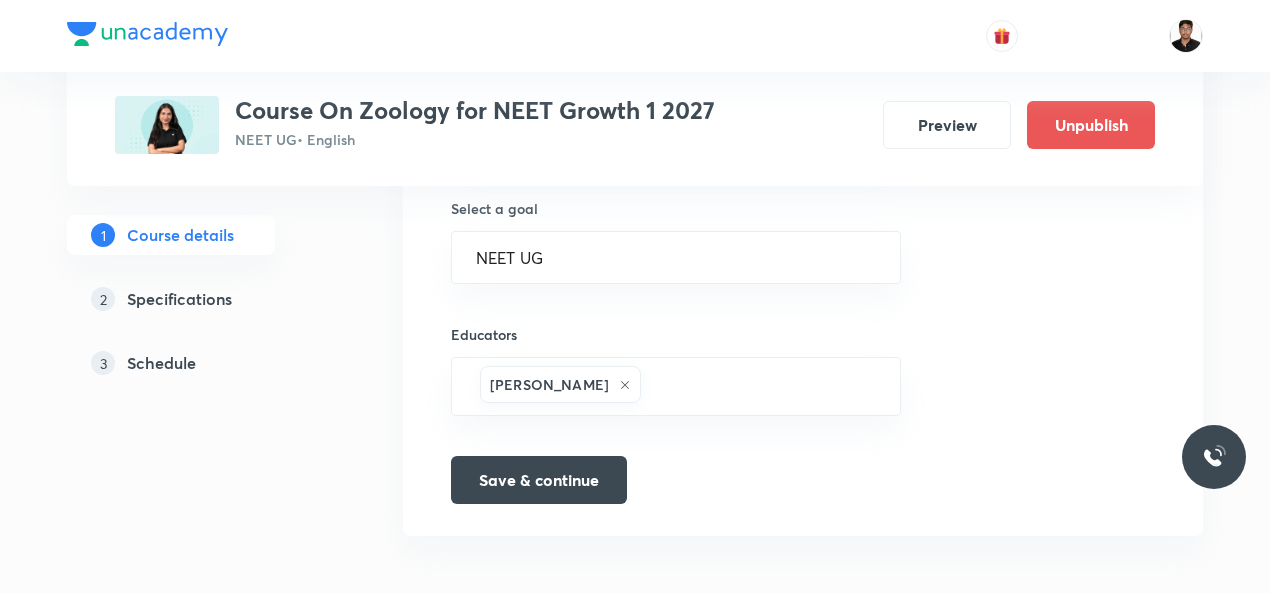 click on "Specifications" at bounding box center [179, 299] 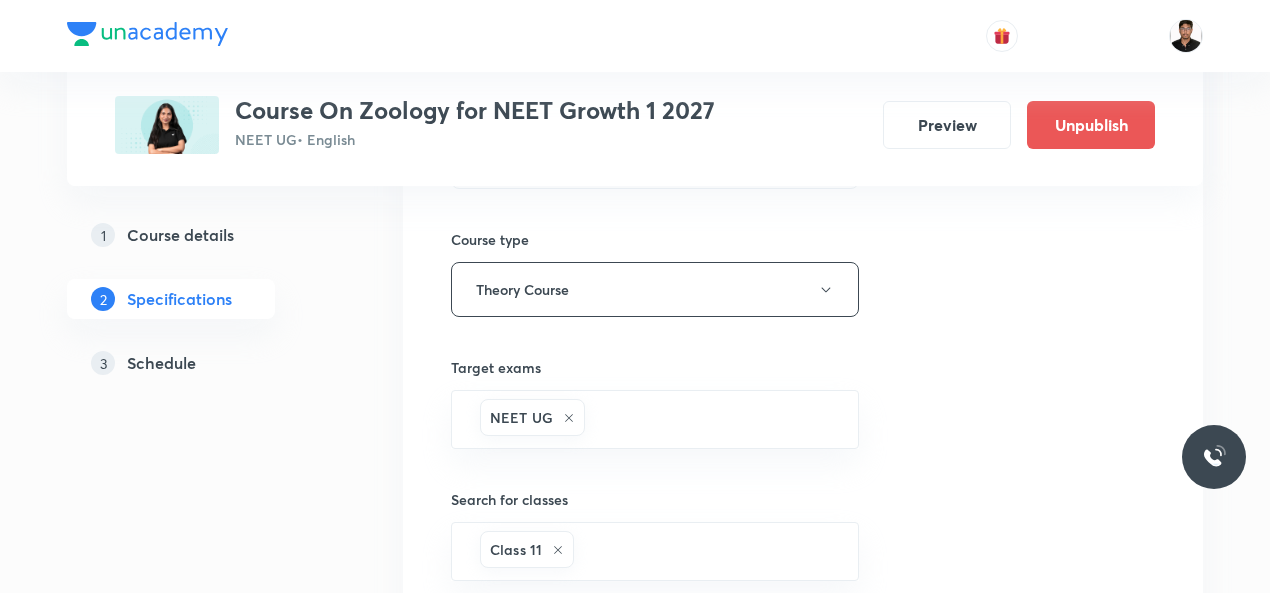 scroll, scrollTop: 332, scrollLeft: 0, axis: vertical 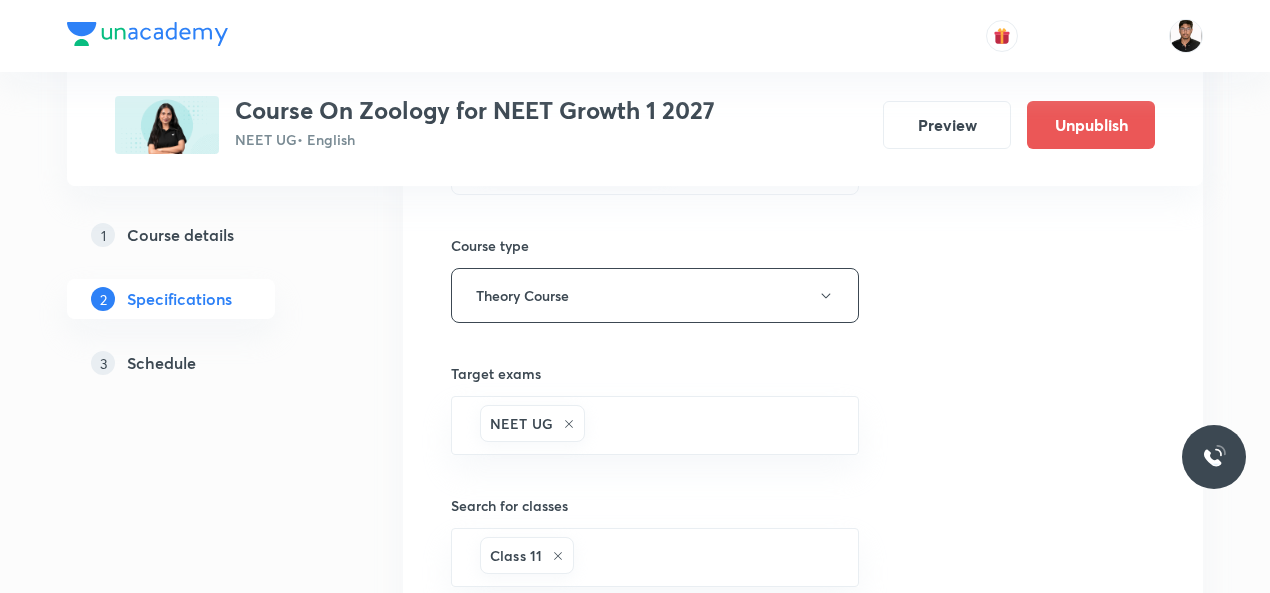 click on "Schedule" at bounding box center [161, 363] 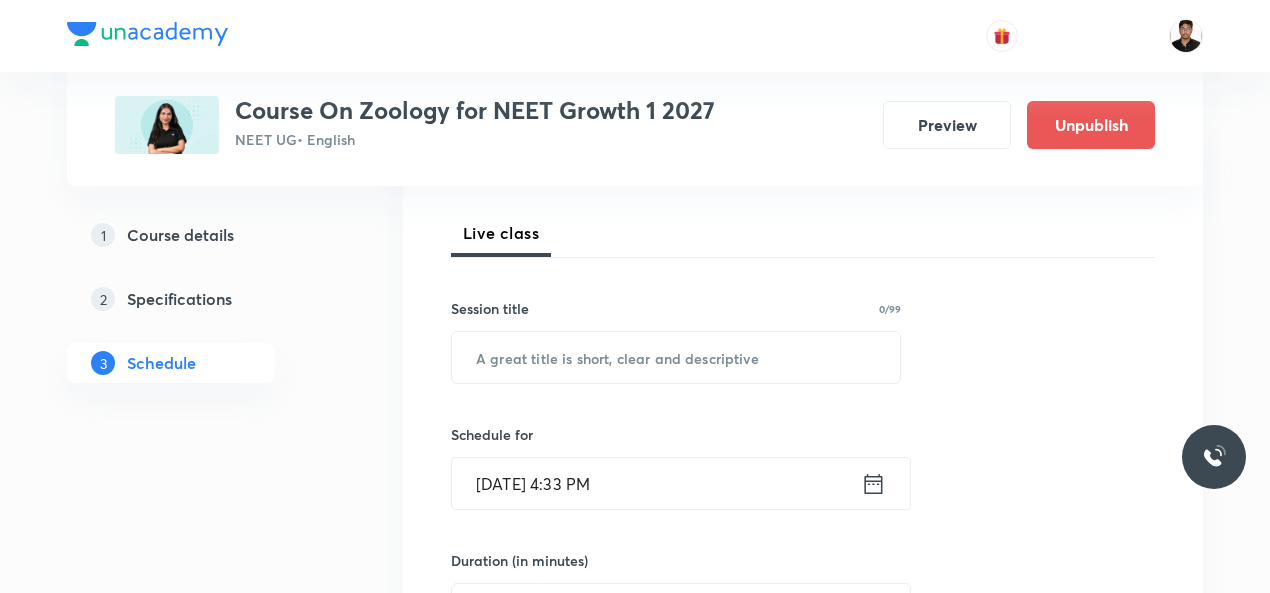 scroll, scrollTop: 280, scrollLeft: 0, axis: vertical 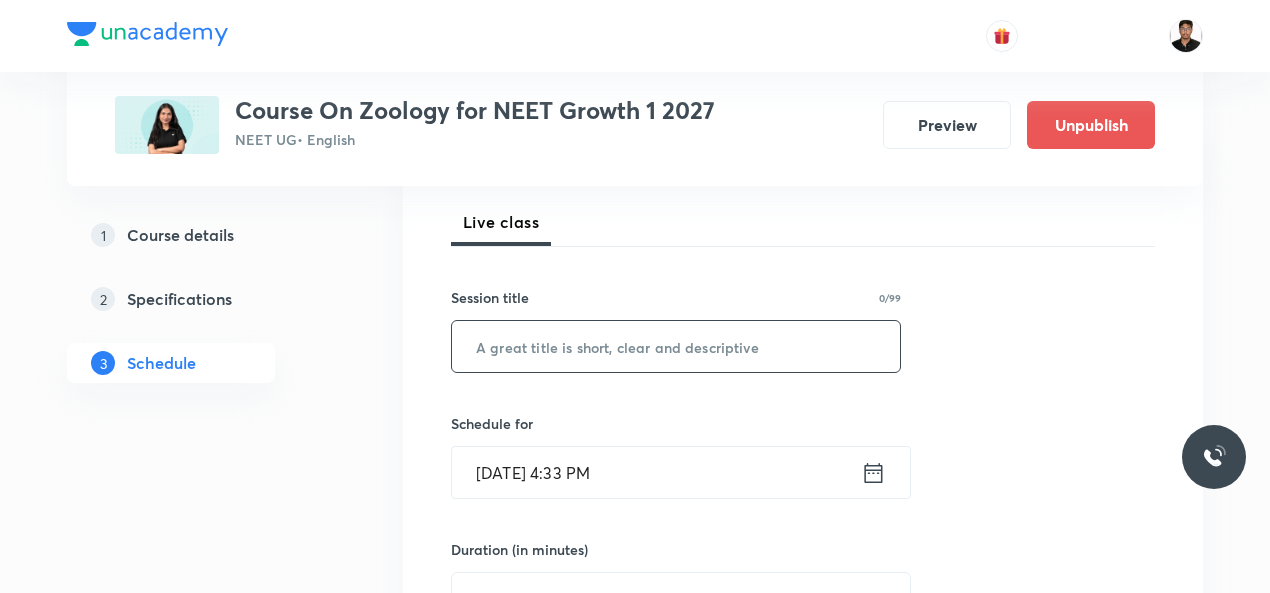 click at bounding box center [676, 346] 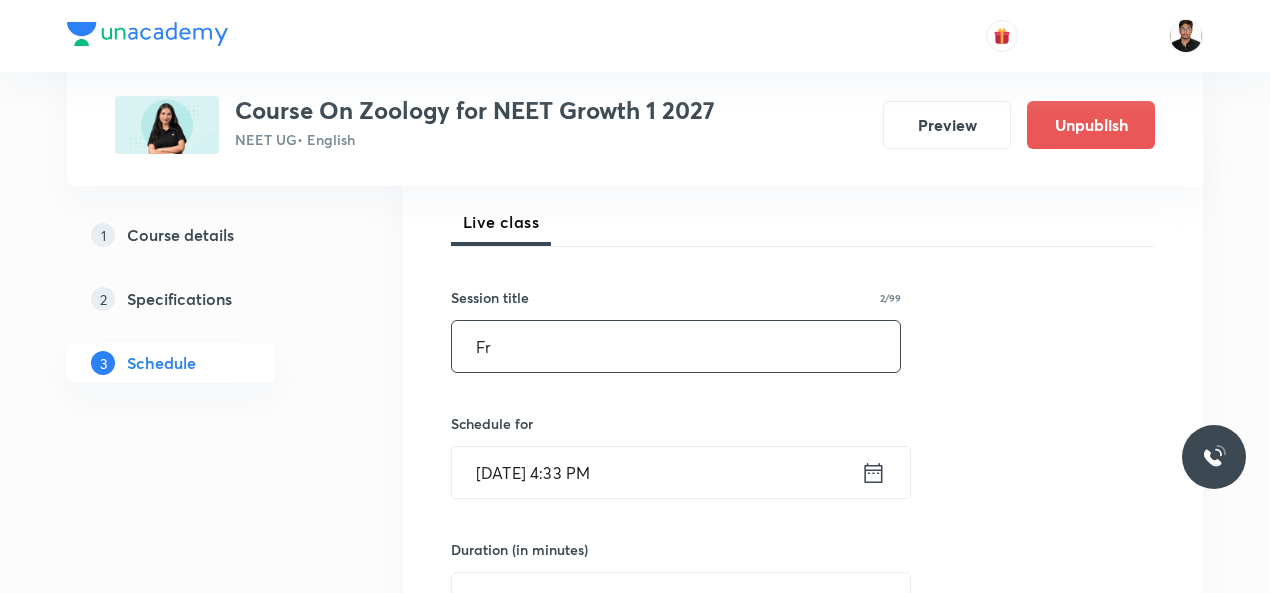 type on "F" 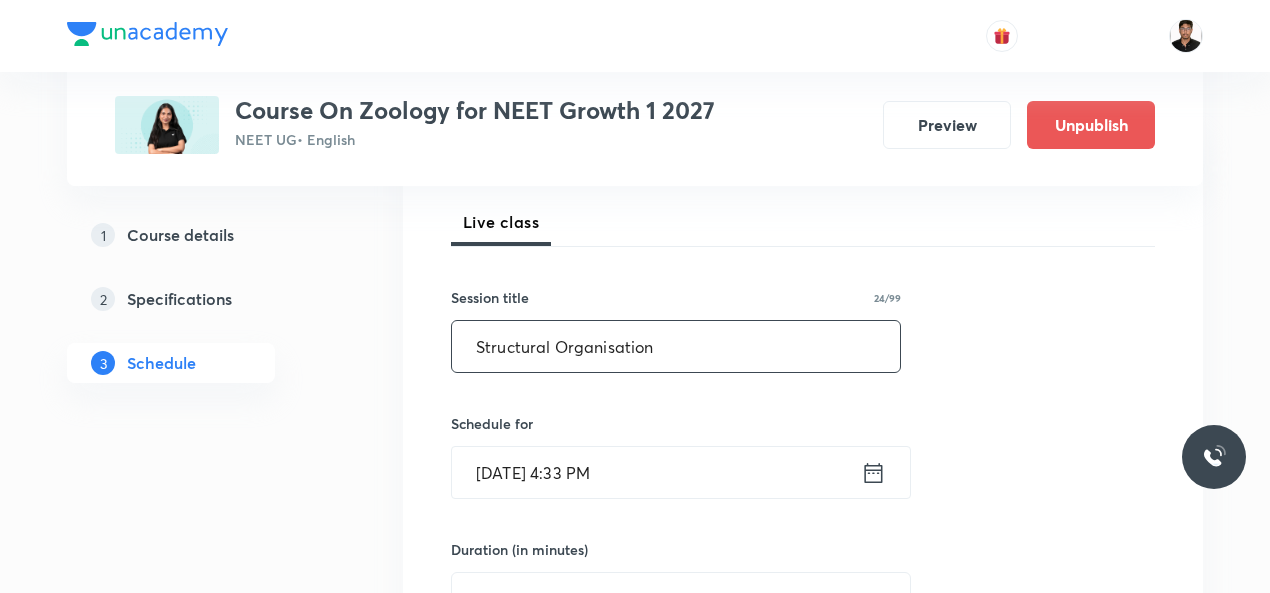 click on "Structural Organisation" at bounding box center (676, 346) 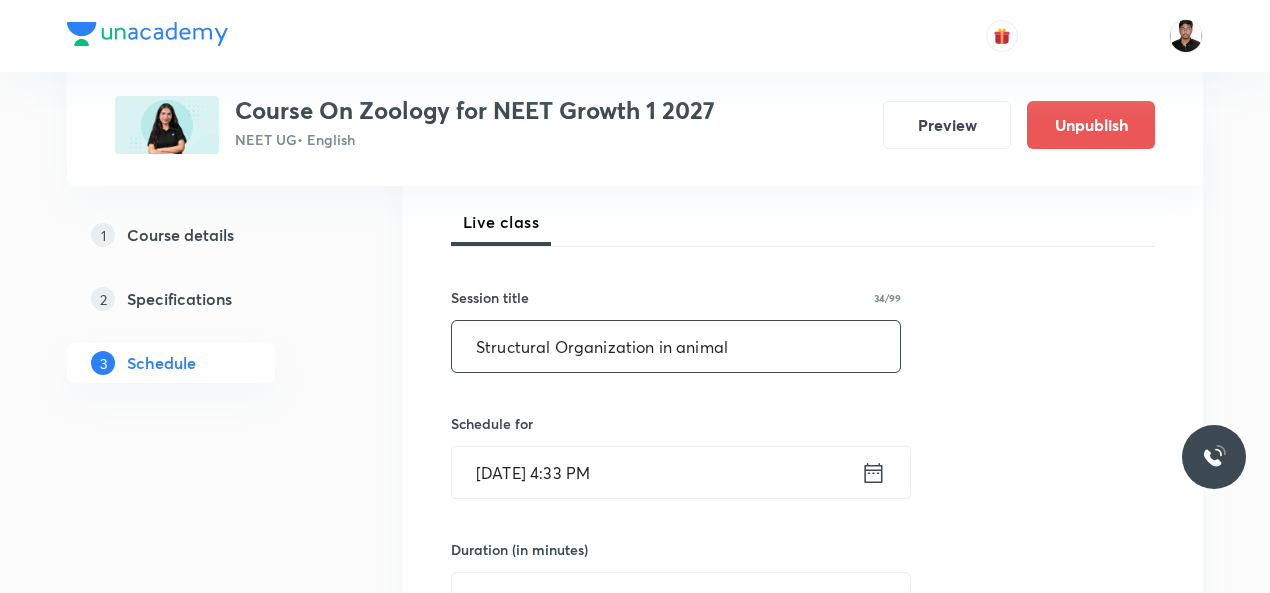 click on "Structural Organization in animal" at bounding box center (676, 346) 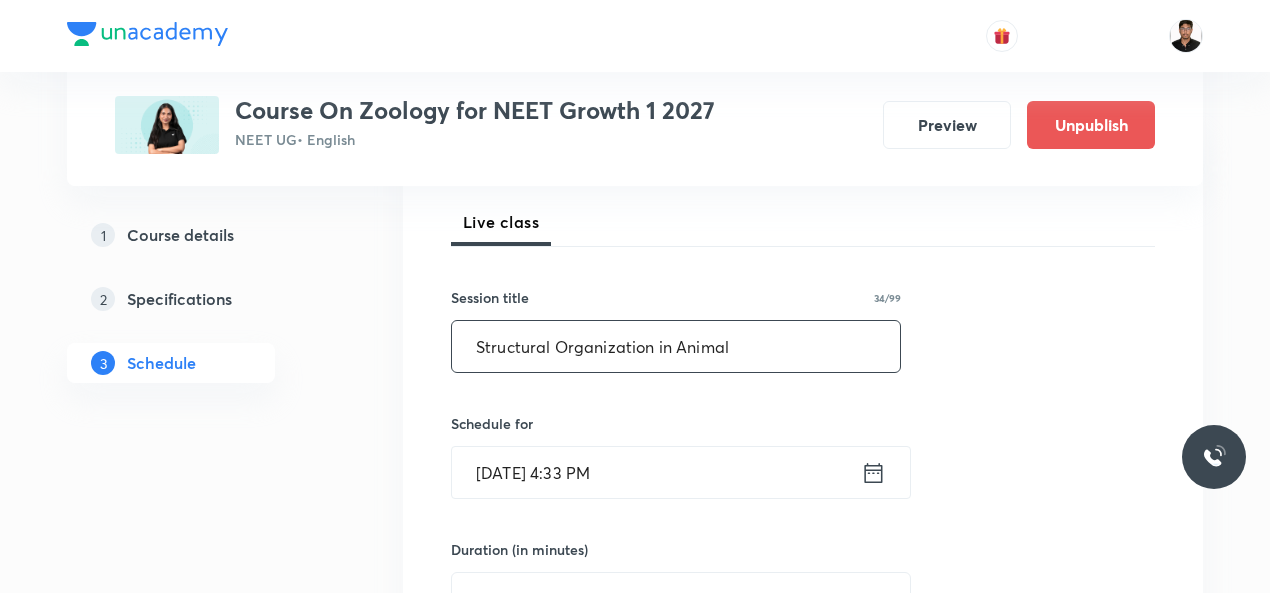 click on "Structural Organization in Animal" at bounding box center (676, 346) 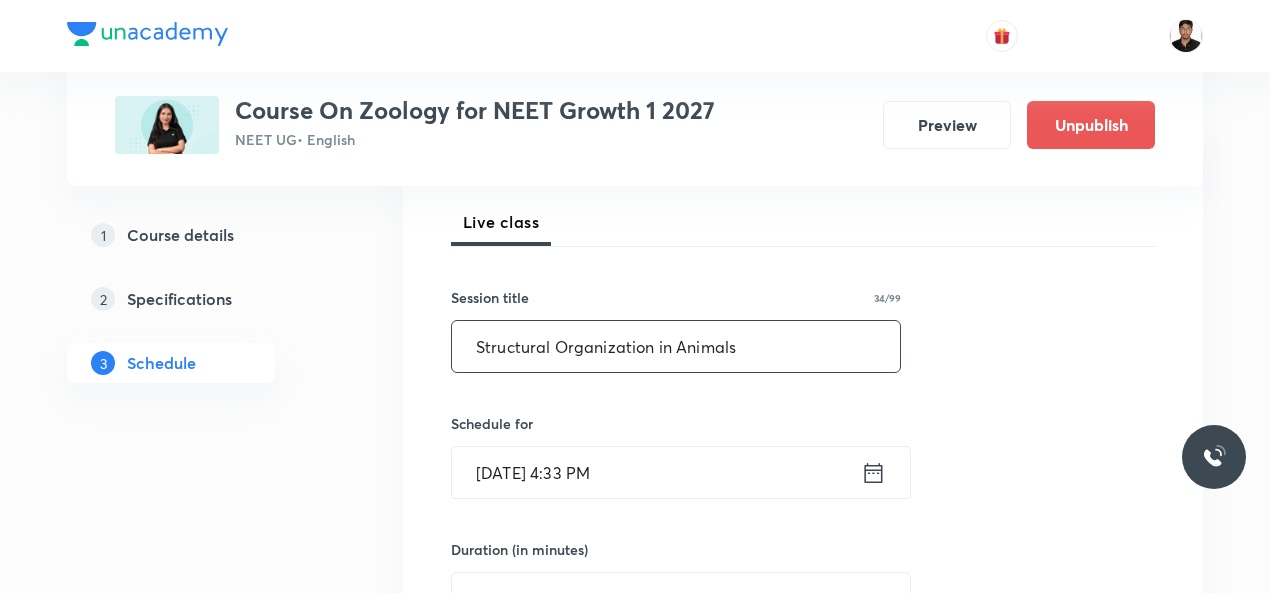 type on "Structural Organization in Animals" 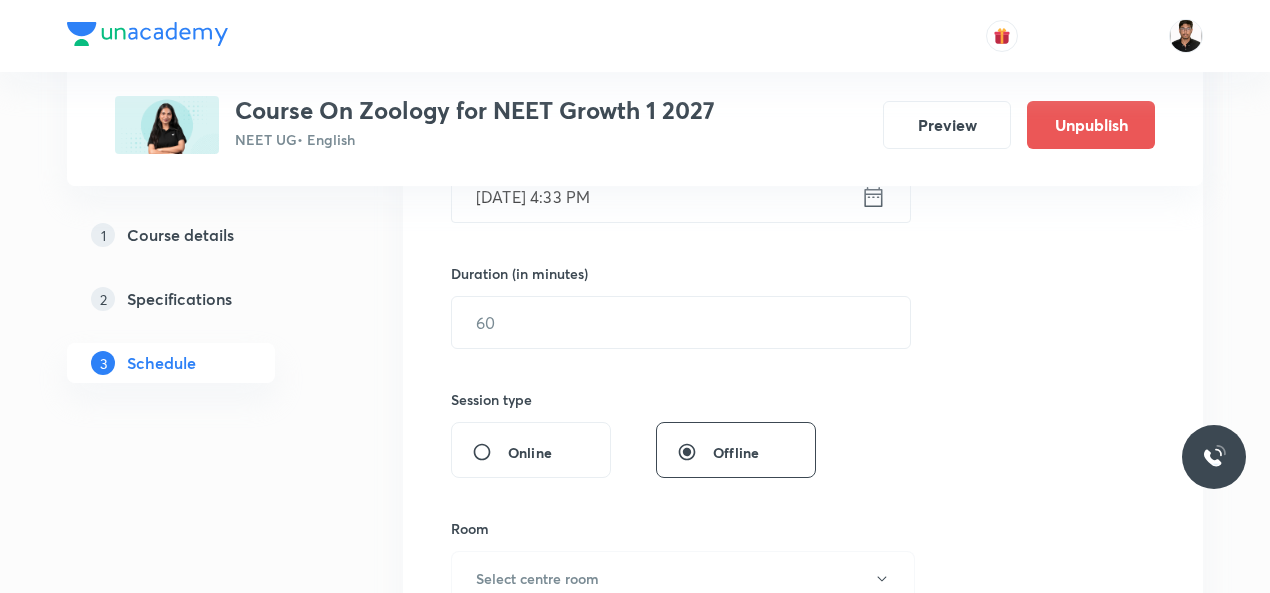 scroll, scrollTop: 601, scrollLeft: 0, axis: vertical 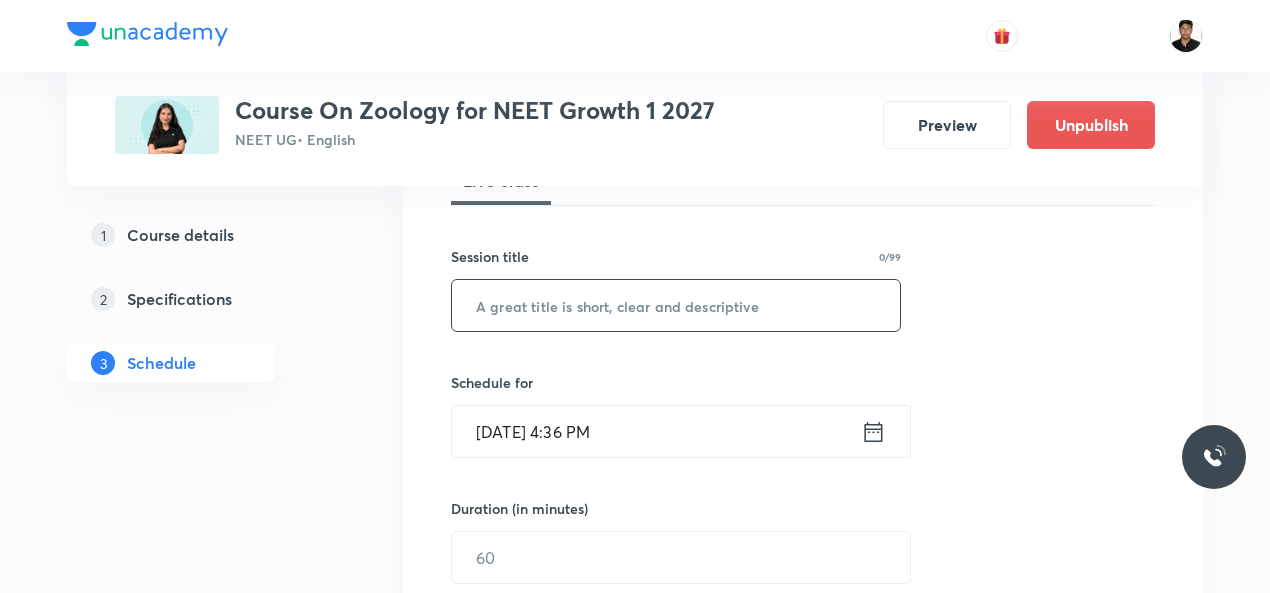 click at bounding box center (676, 305) 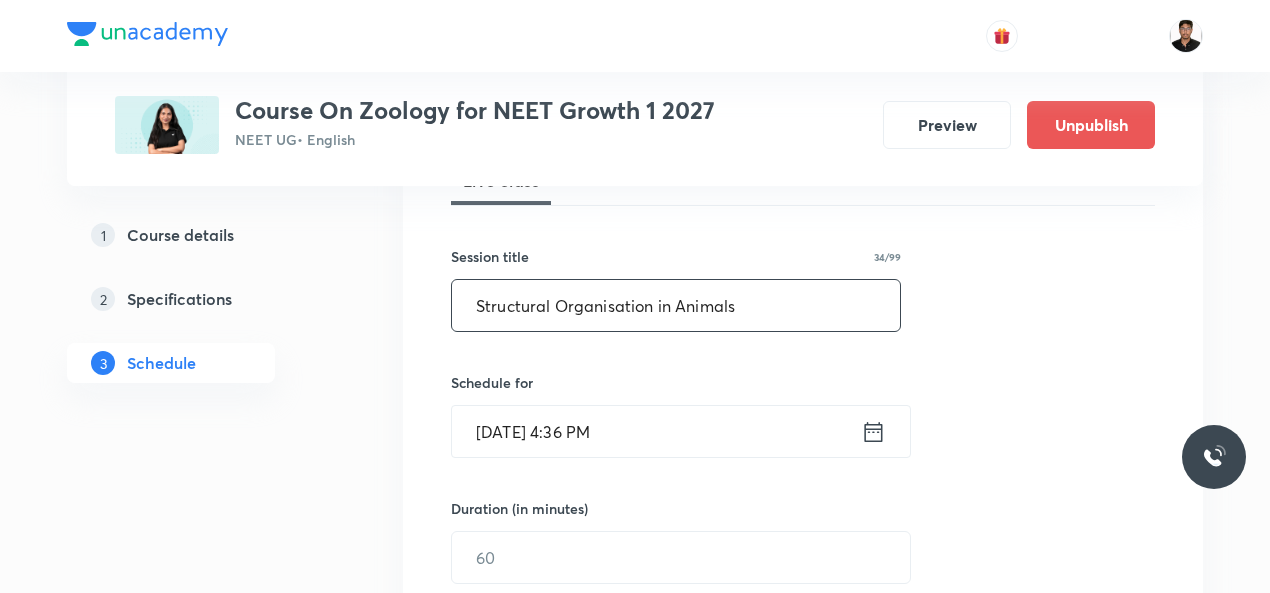 click on "Structural Organisation in Animals" at bounding box center [676, 305] 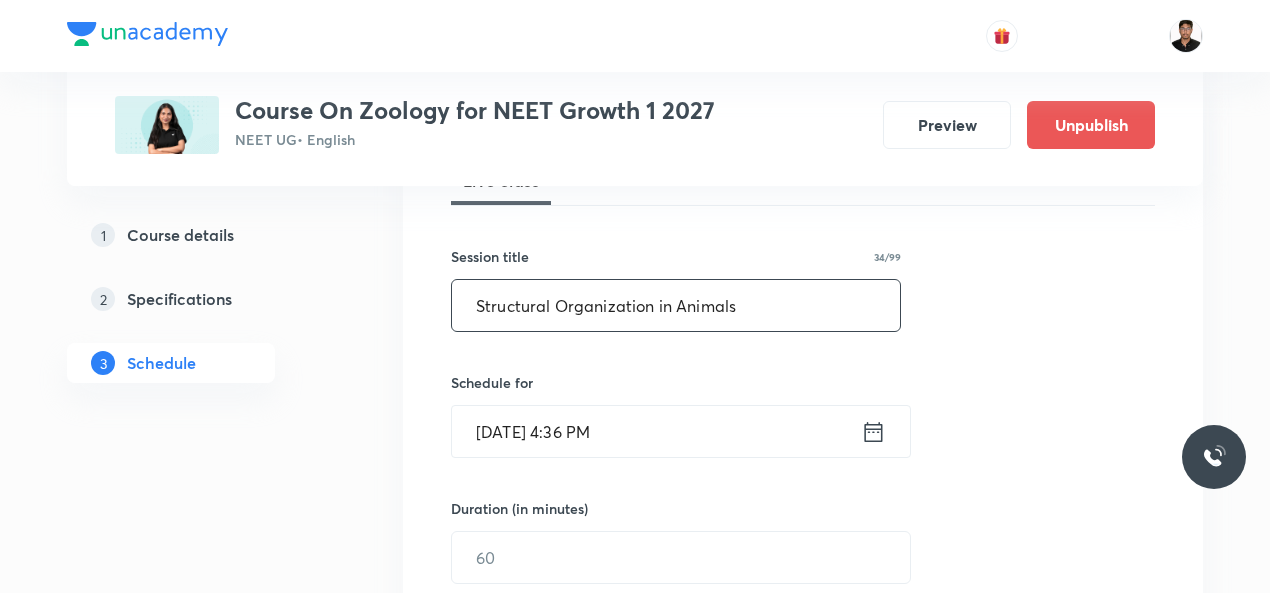 type on "Structural Organization in Animals" 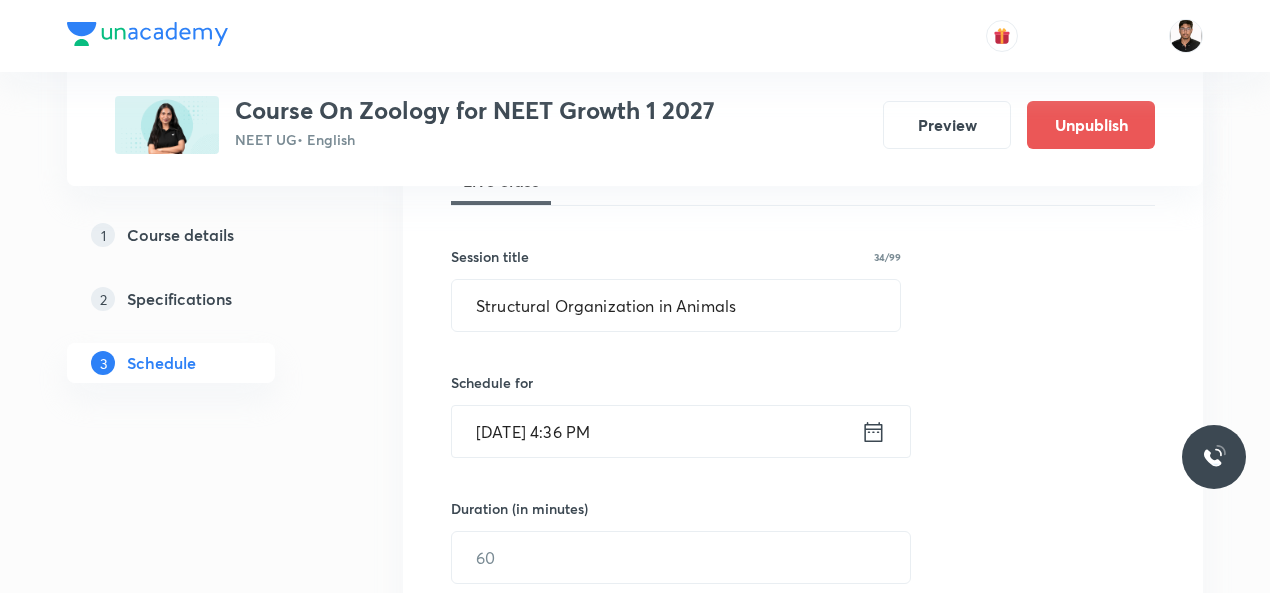 click on "Session  2 Live class Session title 34/99 Structural Organization in Animals ​ Schedule for [DATE] 4:36 PM ​ Duration (in minutes) ​   Session type Online Offline Room Select centre room Sub-concepts Select concepts that wil be covered in this session Add Cancel" at bounding box center (803, 580) 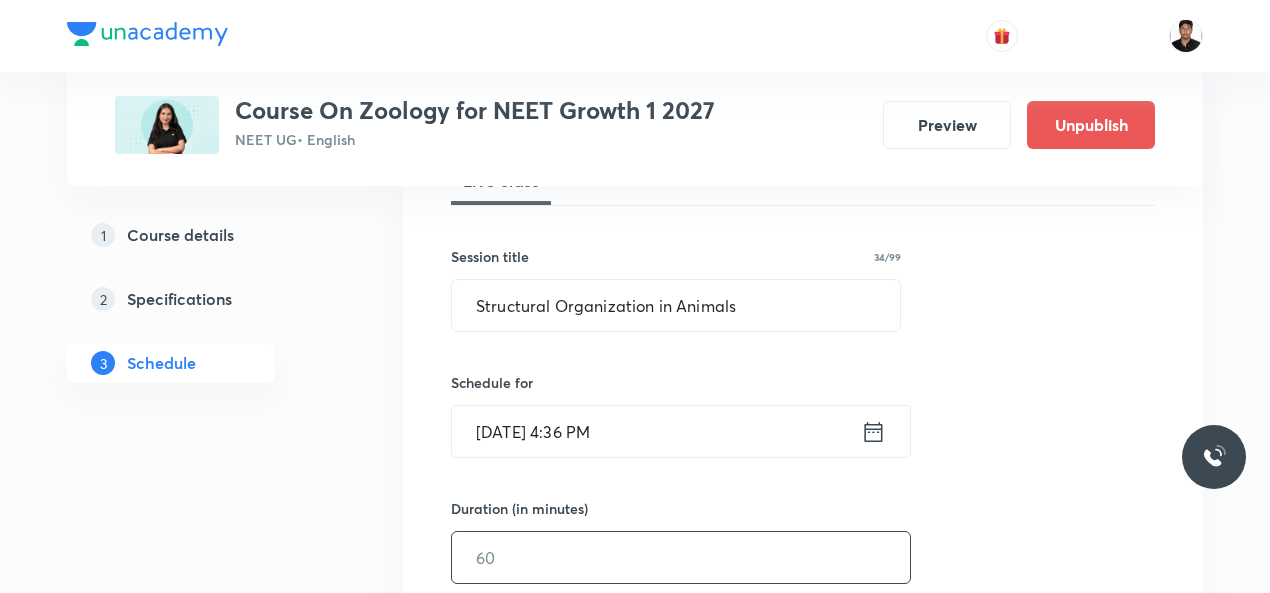 click at bounding box center [681, 557] 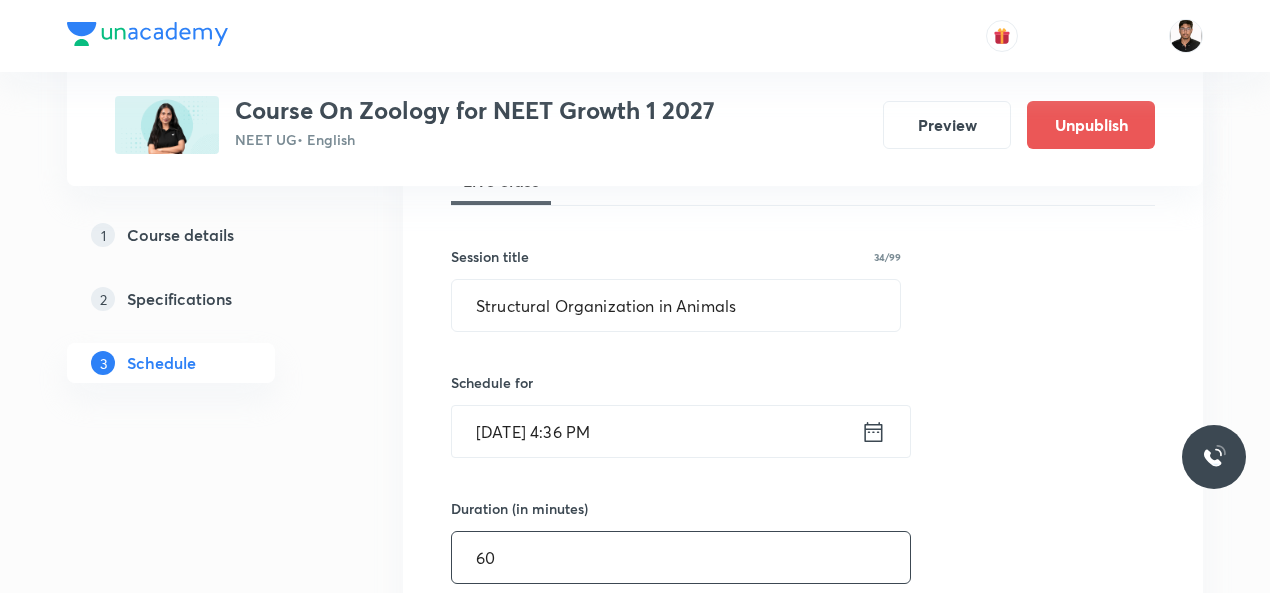 type on "60" 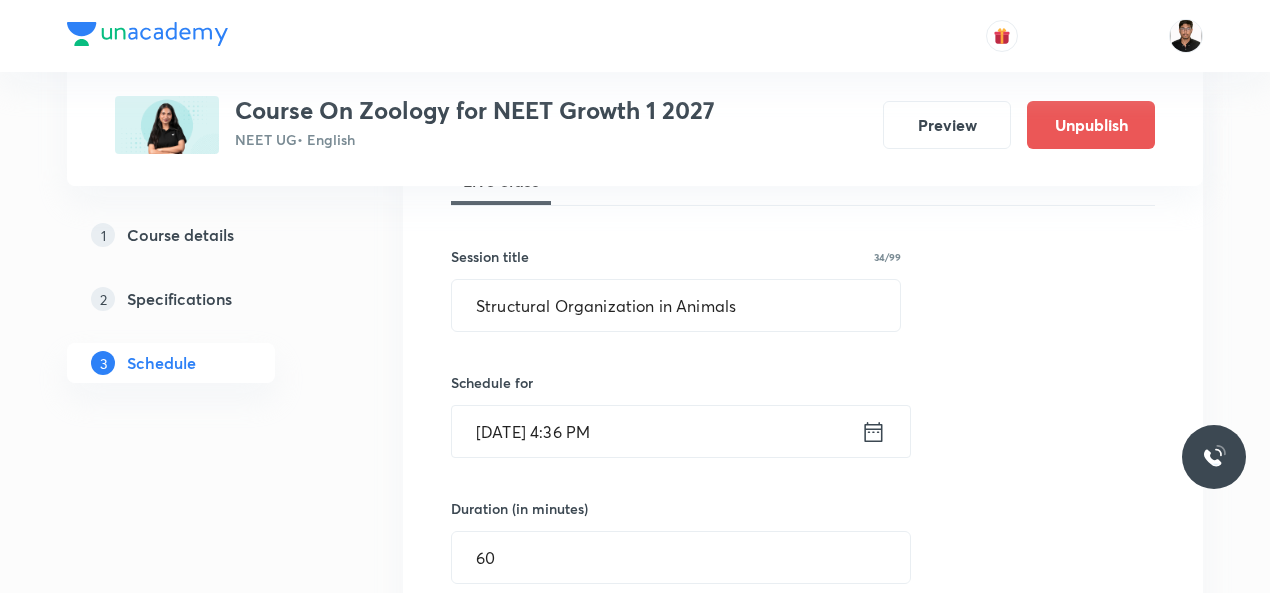click on "Session  2 Live class Session title 34/99 Structural Organization in Animals ​ Schedule for Jul 12, 2025, 4:36 PM ​ Duration (in minutes) 60 ​   Session type Online Offline Room Select centre room Sub-concepts Select concepts that wil be covered in this session Add Cancel" at bounding box center [803, 580] 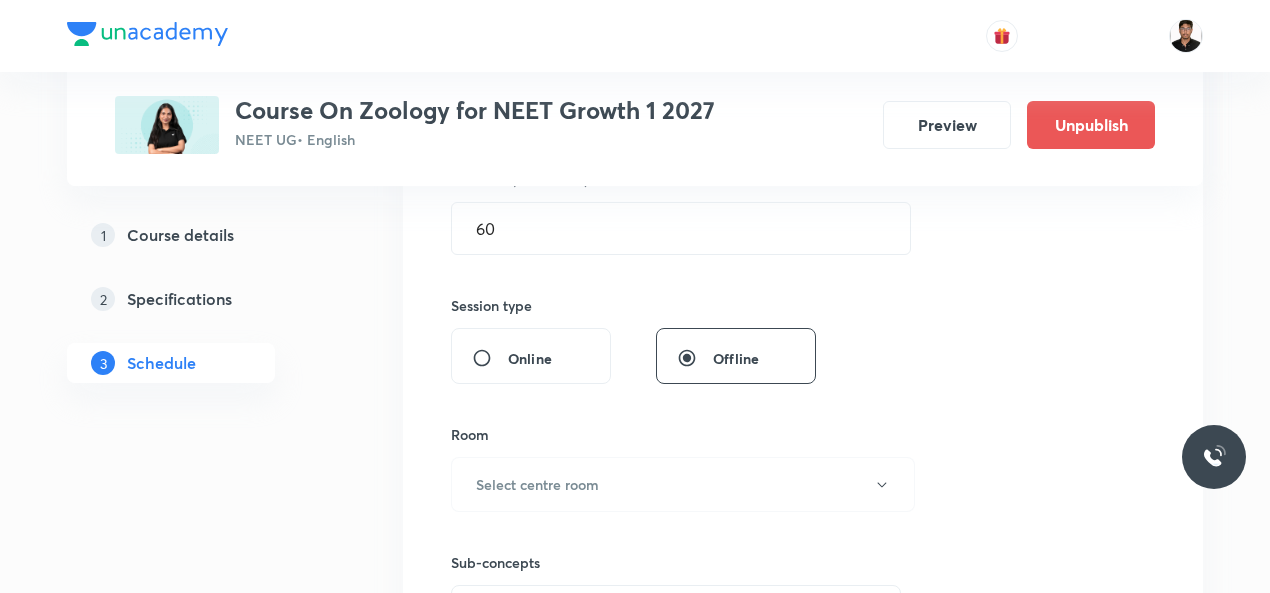 scroll, scrollTop: 681, scrollLeft: 0, axis: vertical 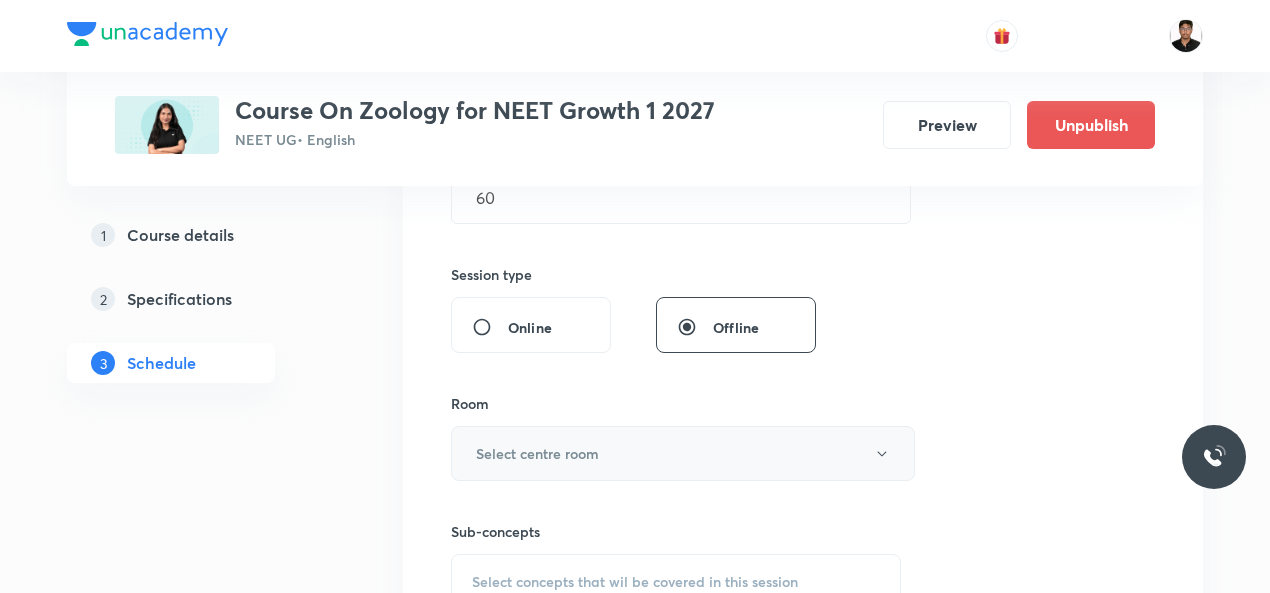 click 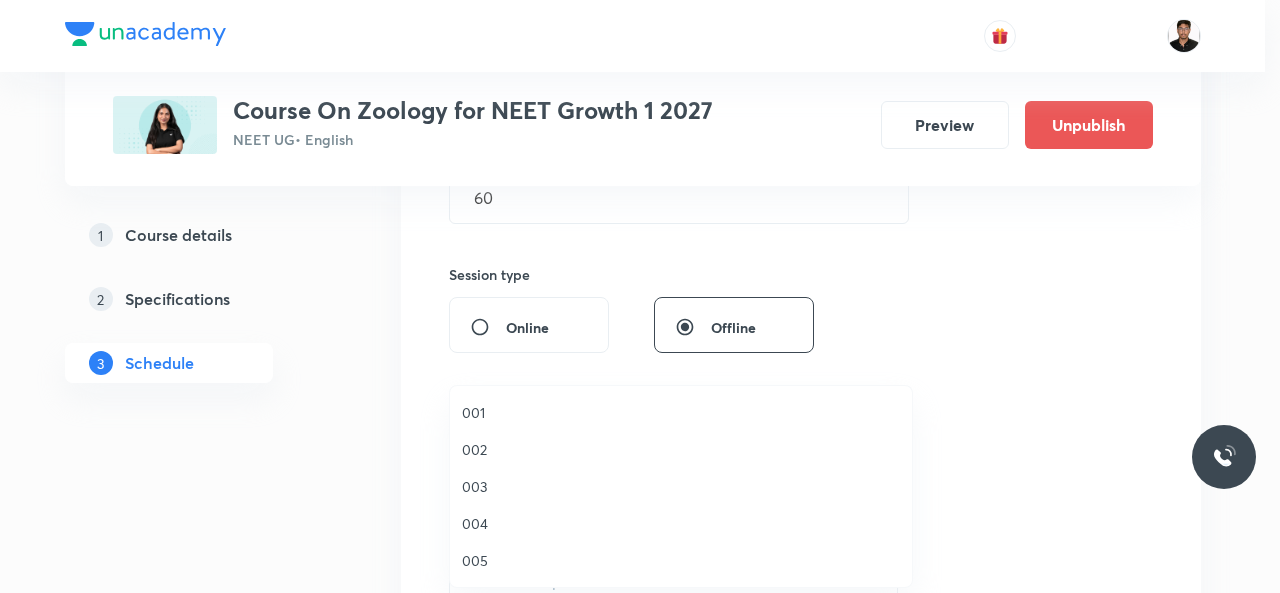 click on "002" at bounding box center [681, 449] 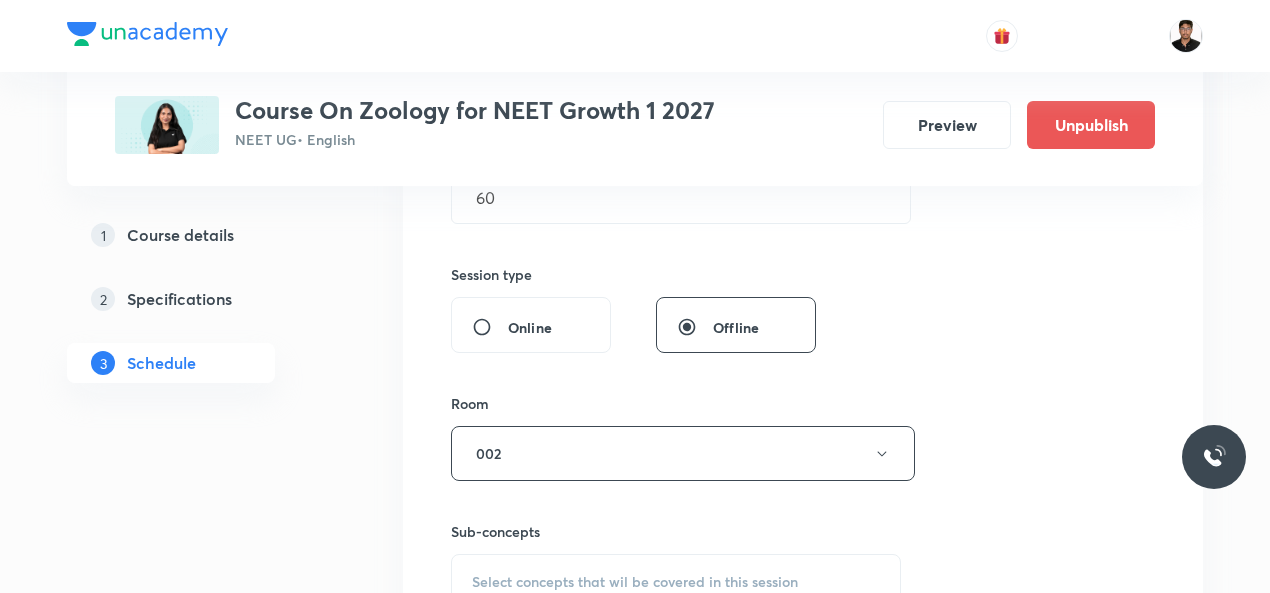click on "Session  2 Live class Session title 34/99 Structural Organization in Animals ​ Schedule for Jul 12, 2025, 4:36 PM ​ Duration (in minutes) 60 ​   Session type Online Offline Room 002 Sub-concepts Select concepts that wil be covered in this session Add Cancel" at bounding box center (803, 220) 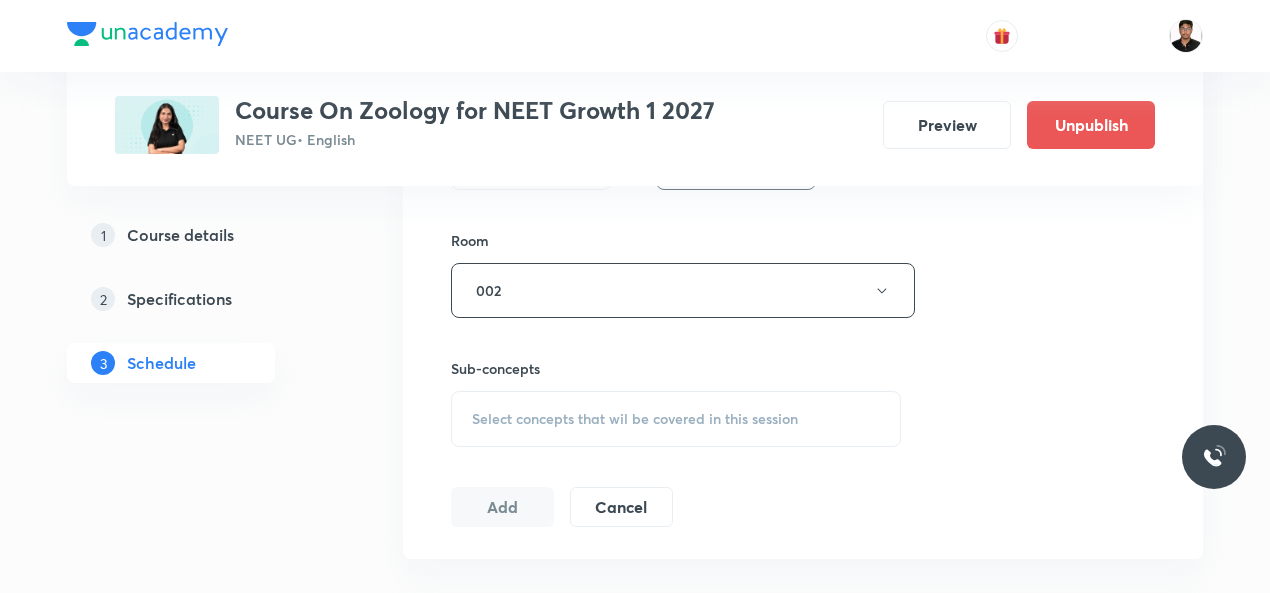 scroll, scrollTop: 881, scrollLeft: 0, axis: vertical 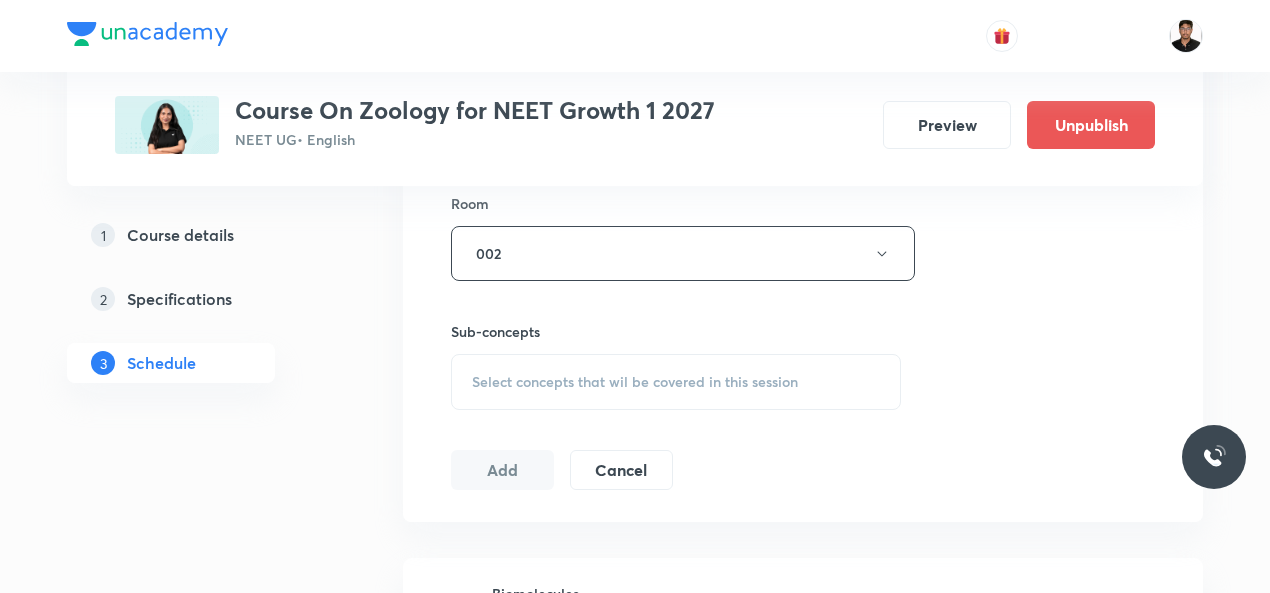 click on "Select concepts that wil be covered in this session" at bounding box center [635, 382] 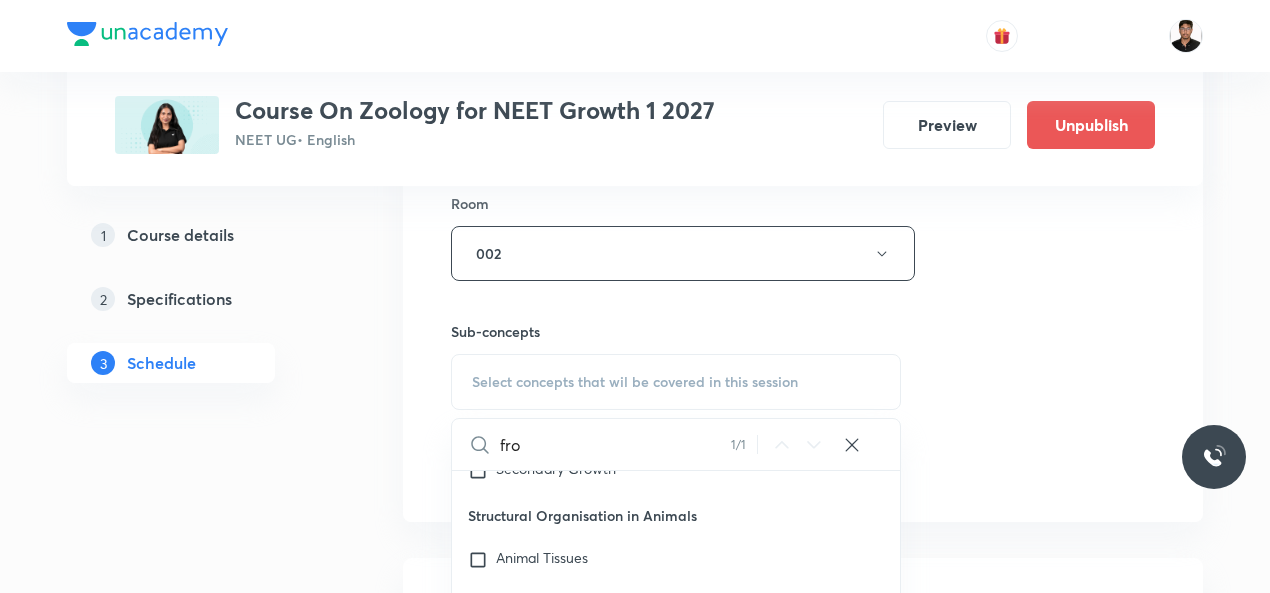 scroll, scrollTop: 791, scrollLeft: 0, axis: vertical 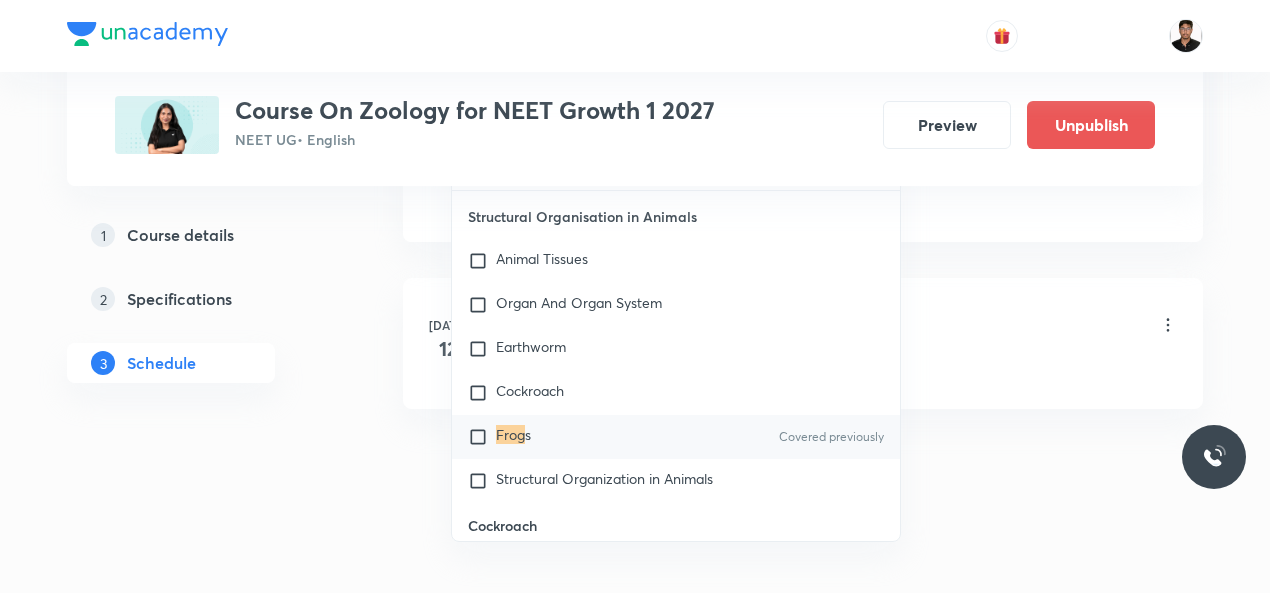 type on "frog" 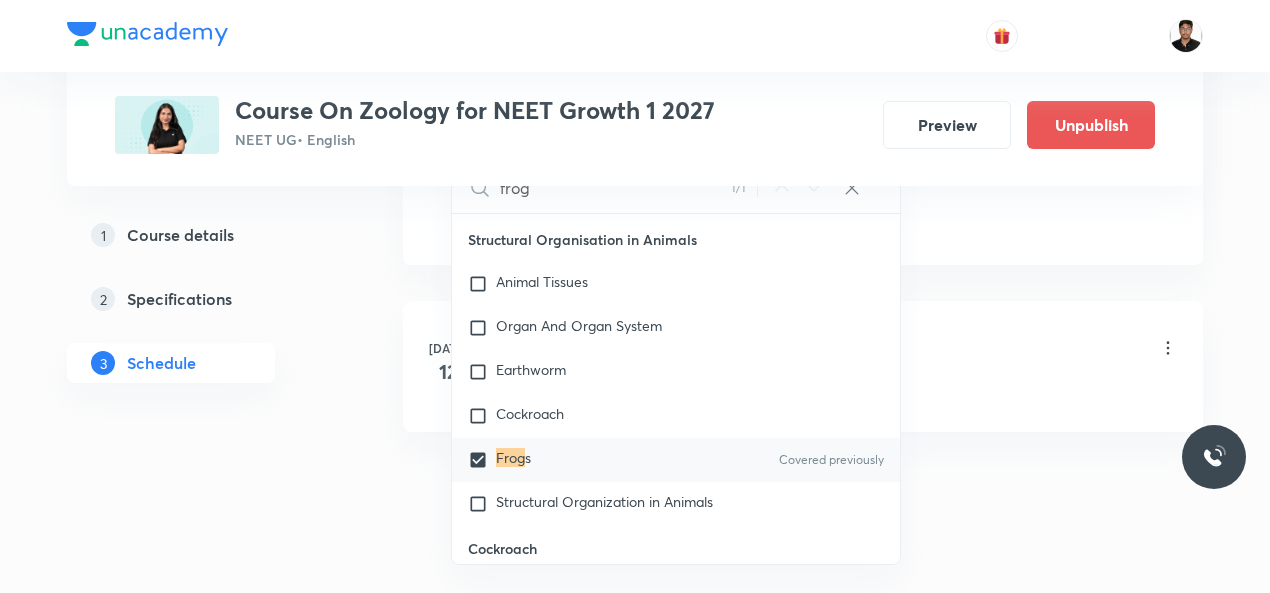 click on "Biomolecules Lesson 1 • 6:30 PM • 60 min  • Room 001" at bounding box center [835, 349] 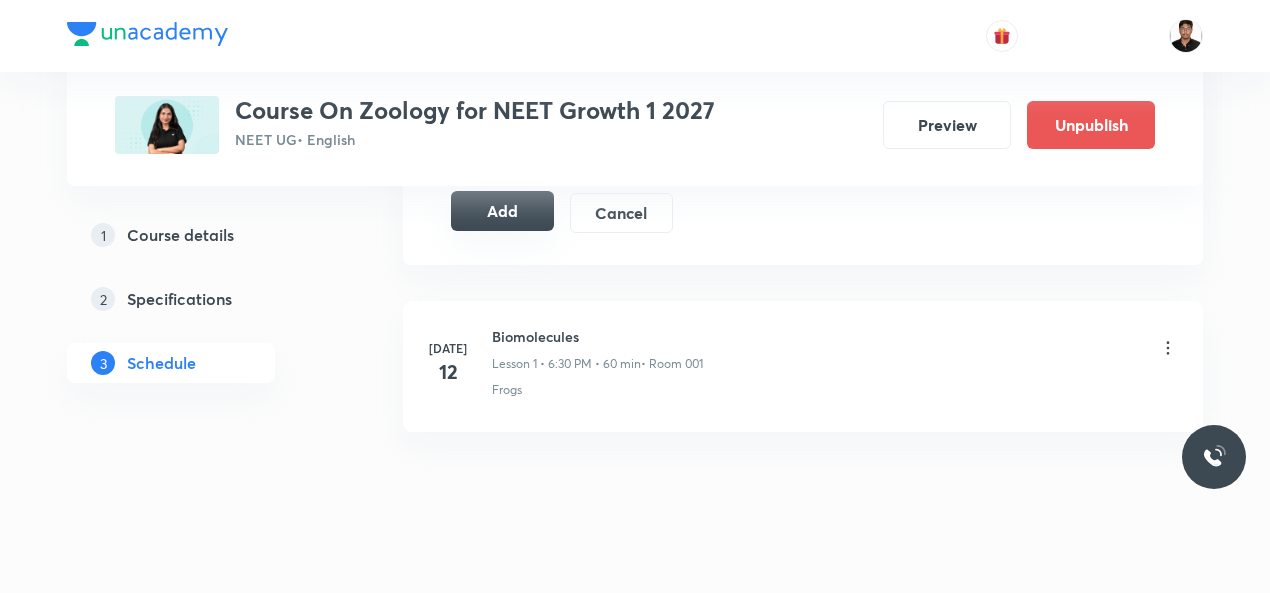 click on "Add" at bounding box center [502, 211] 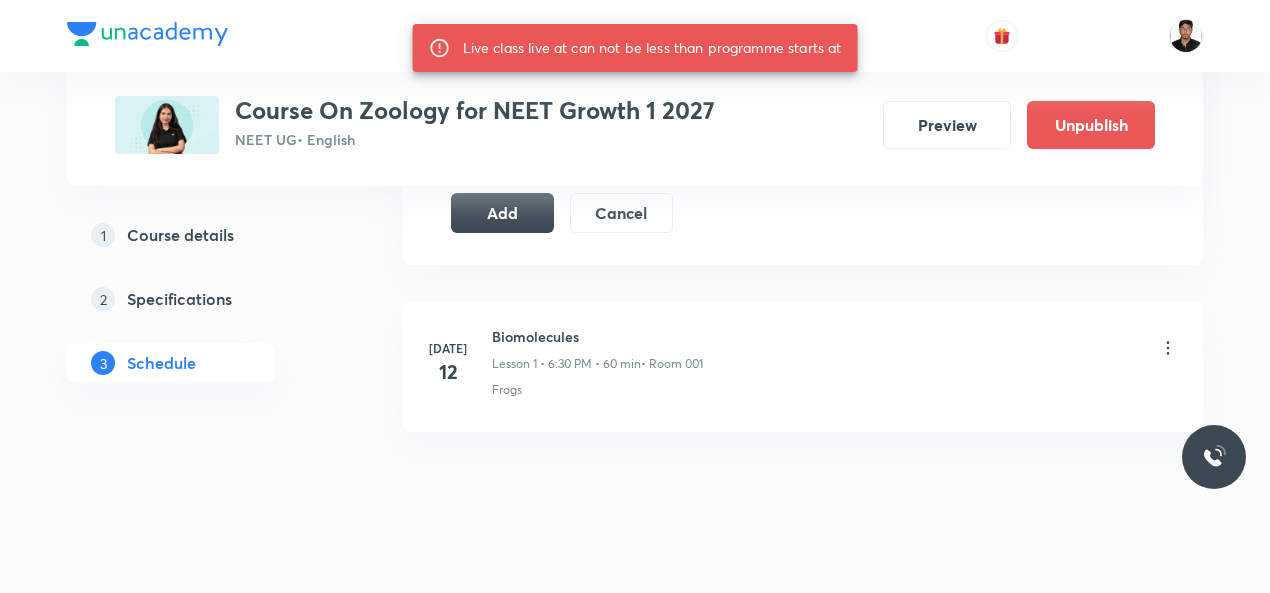 type 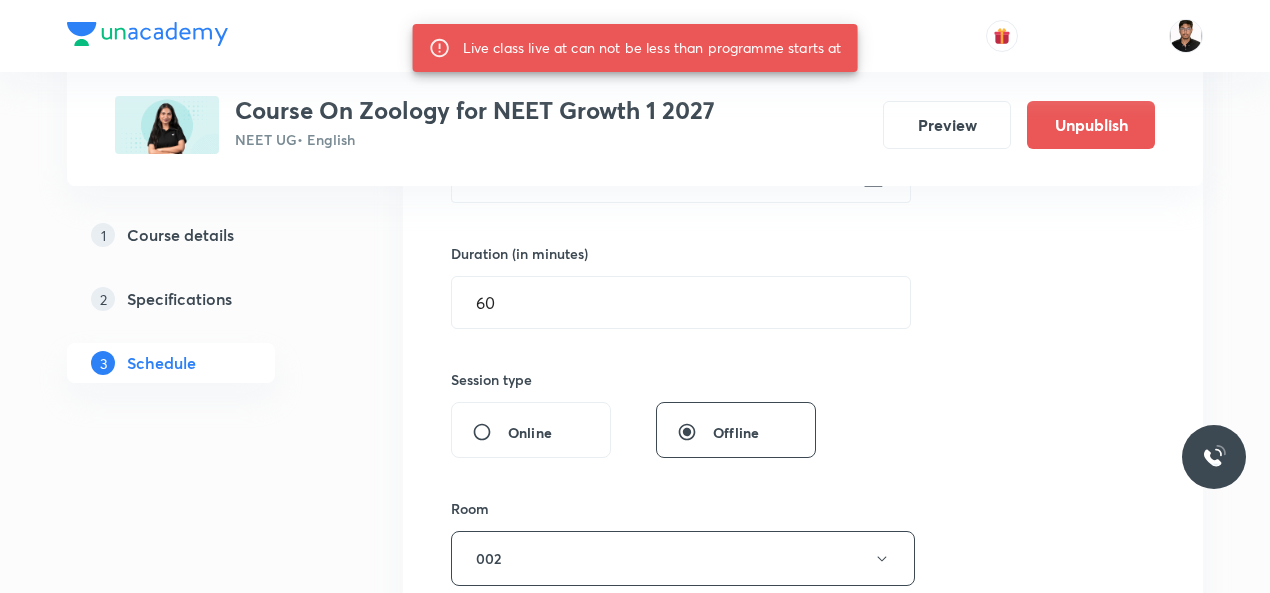 scroll, scrollTop: 561, scrollLeft: 0, axis: vertical 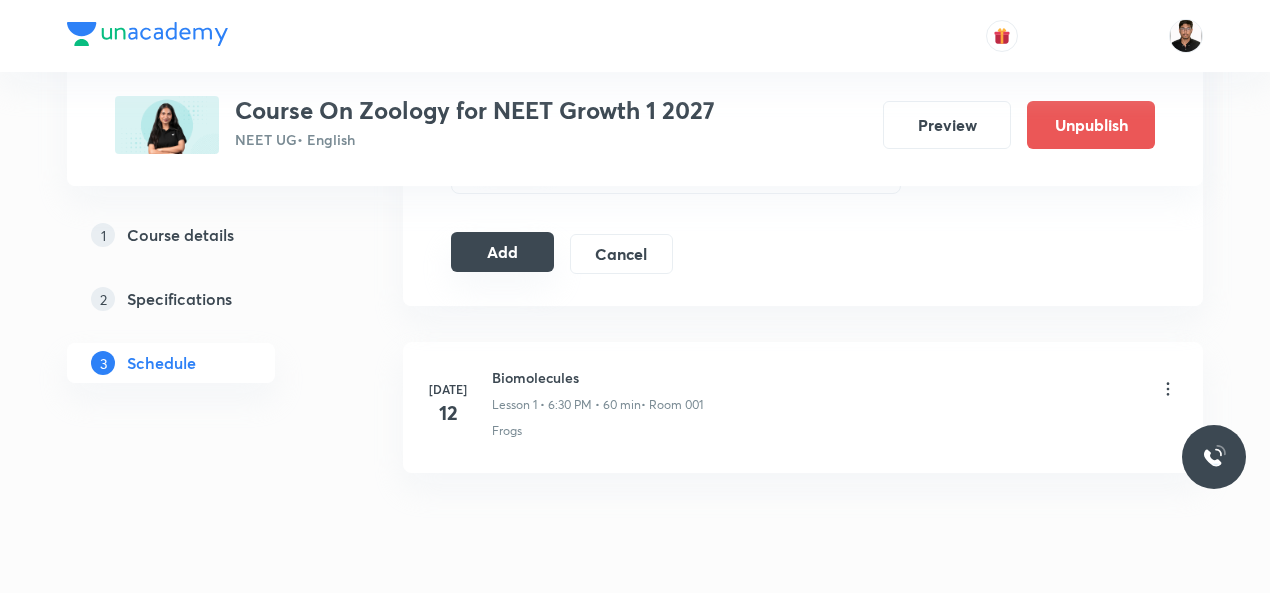click on "Add" at bounding box center (502, 252) 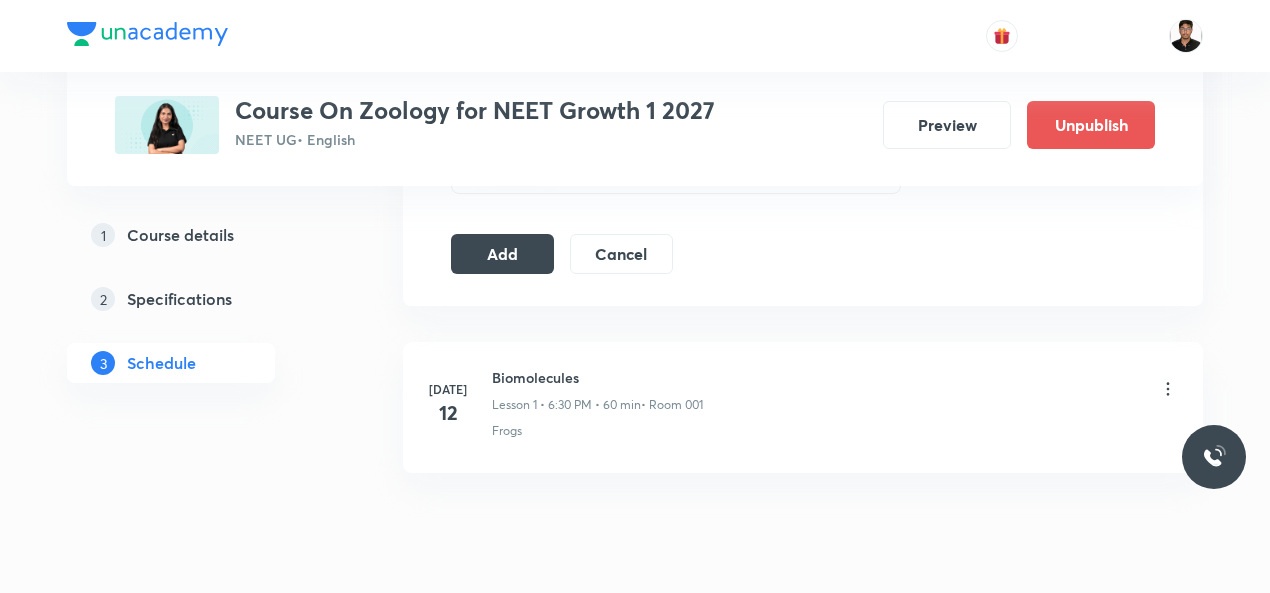 click 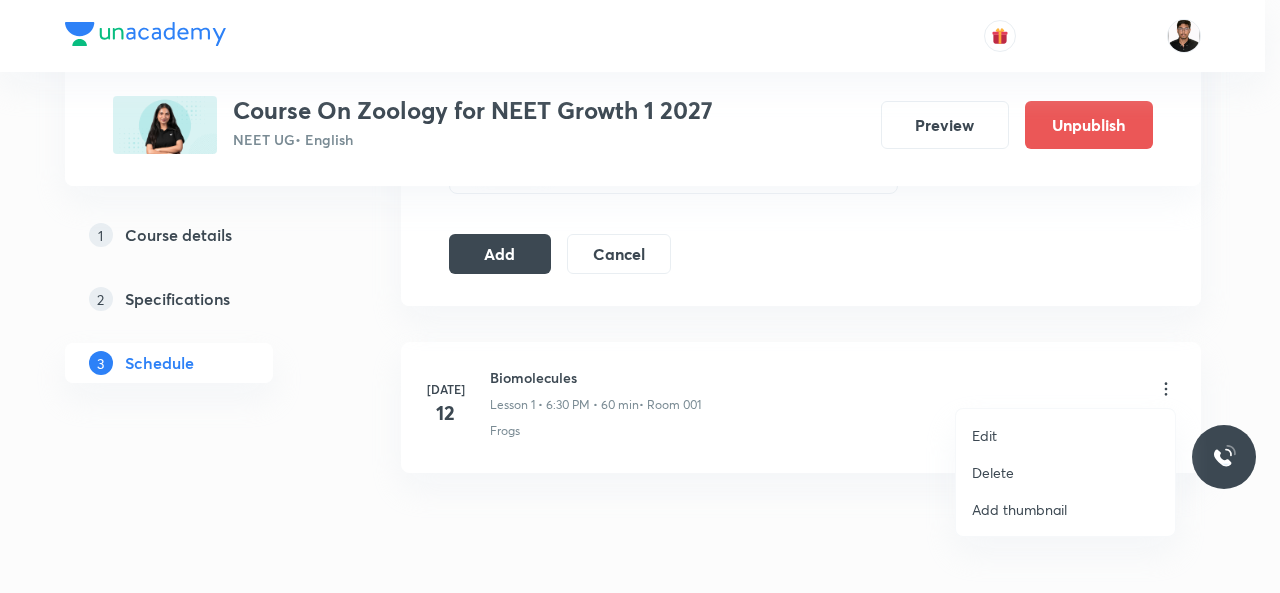 click on "Edit" at bounding box center [984, 435] 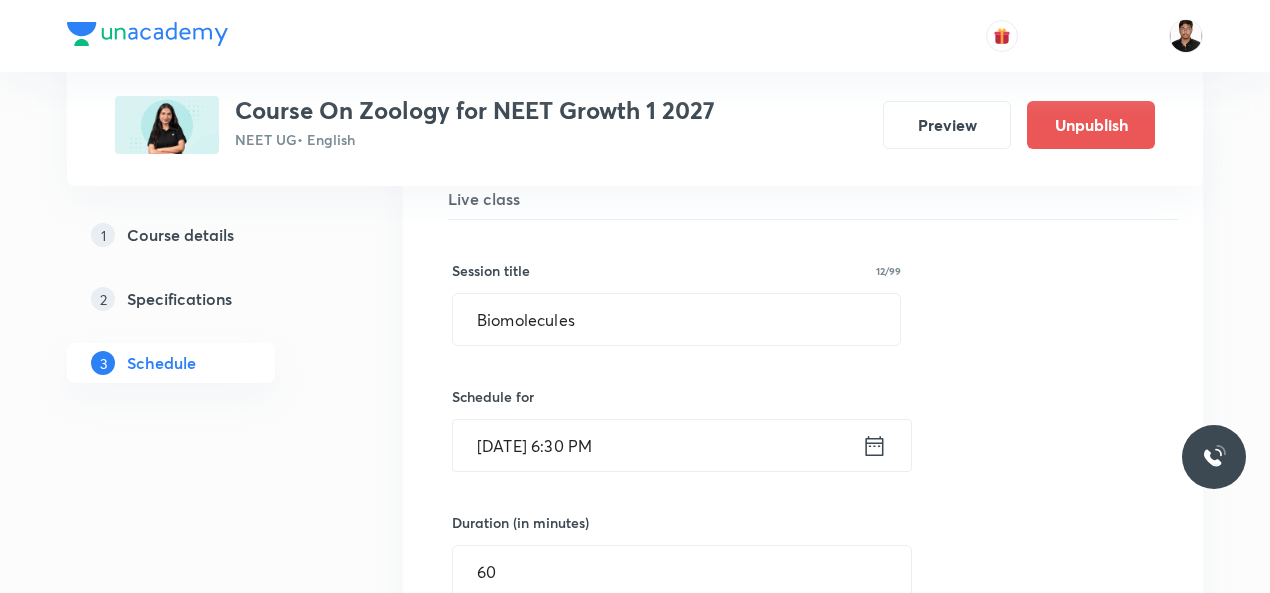 scroll, scrollTop: 210, scrollLeft: 0, axis: vertical 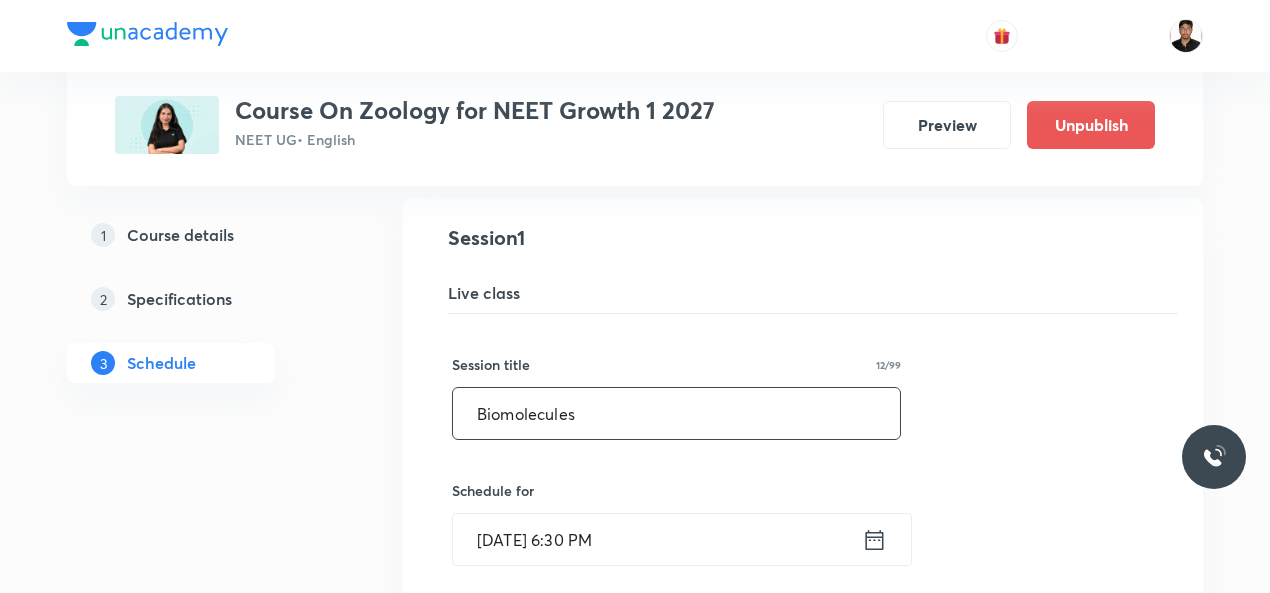 click on "Biomolecules" at bounding box center [676, 413] 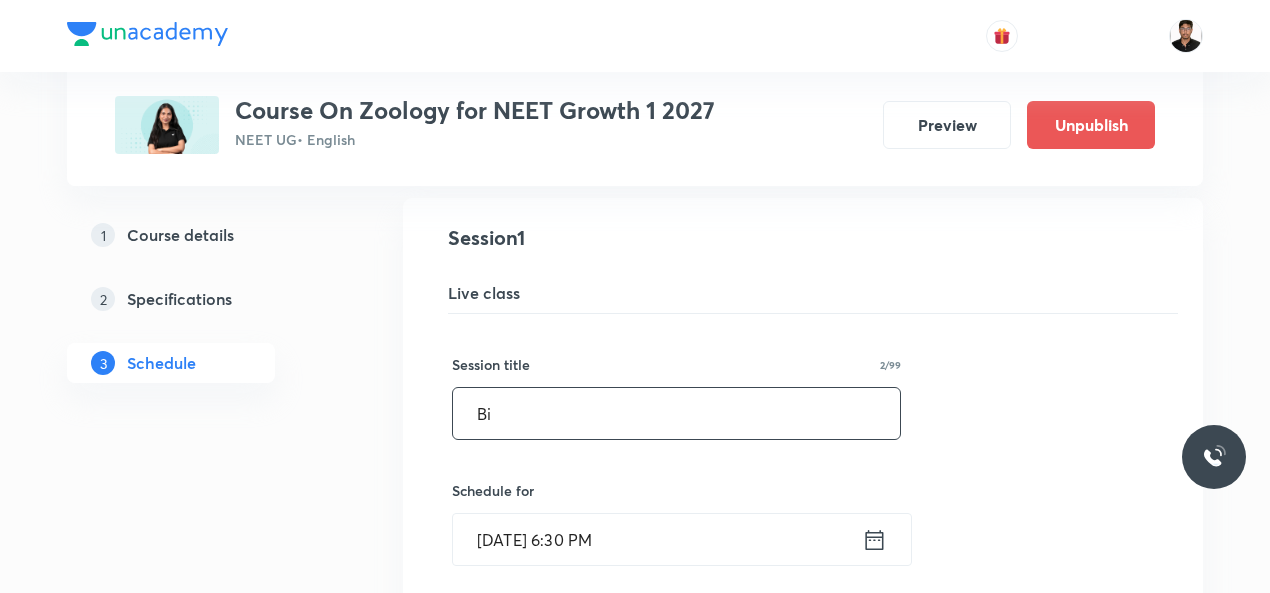 type on "B" 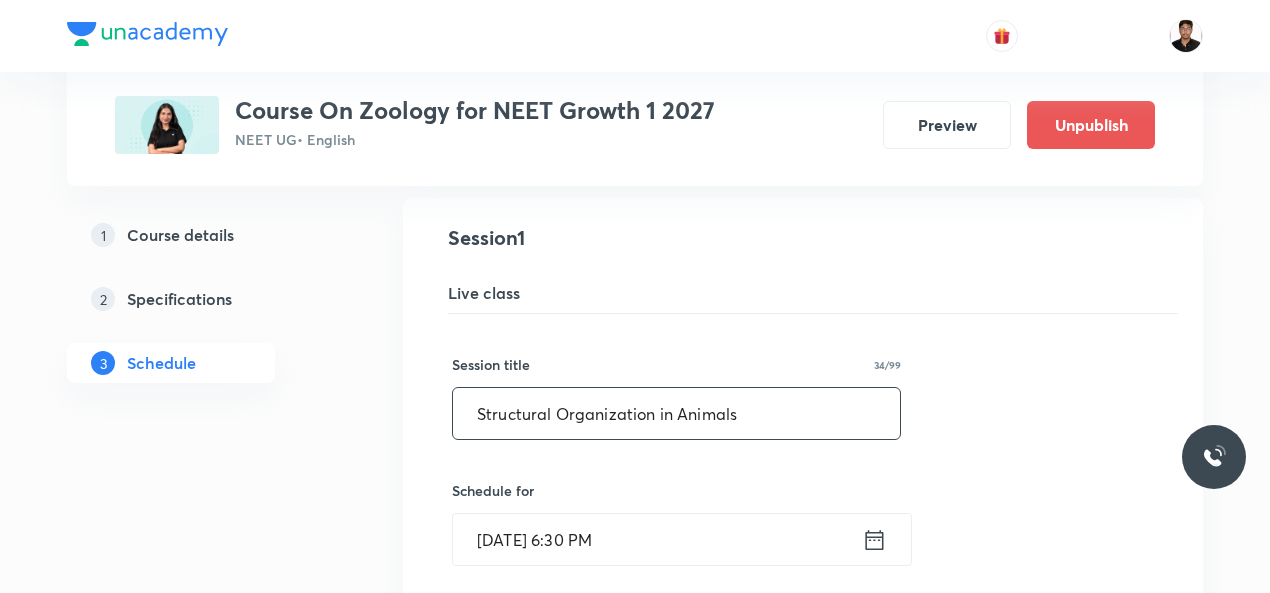 type on "Structural Organization in Animals" 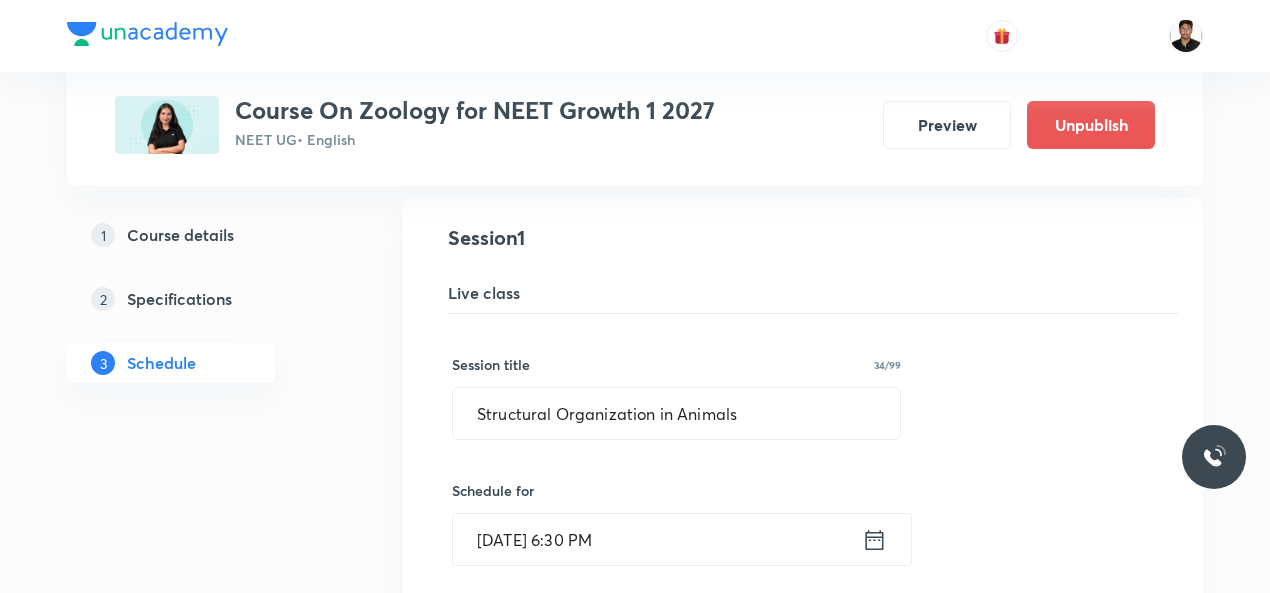 click on "Plus Courses Course On Zoology for NEET Growth 1 2027 NEET UG  • English Preview Unpublish 1 Course details 2 Specifications 3 Schedule Schedule 1  class Biomolecules Lesson 1  • Room 001 Frogs Session  1 Live class Session title 34/99 Structural Organization in Animals ​ Schedule for Jul 12, 2025, 6:30 PM ​ Duration (in minutes) 60 ​   Session type Online Offline Room 001 Sub-concepts Frogs CLEAR Save Cancel" at bounding box center (635, 594) 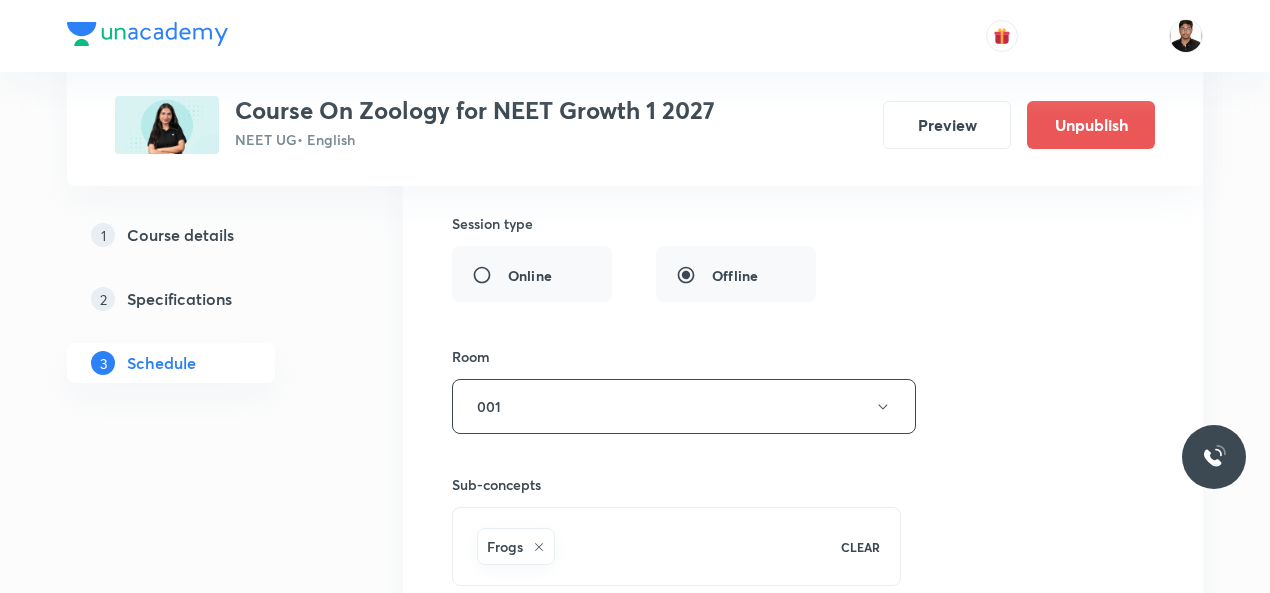 scroll, scrollTop: 1010, scrollLeft: 0, axis: vertical 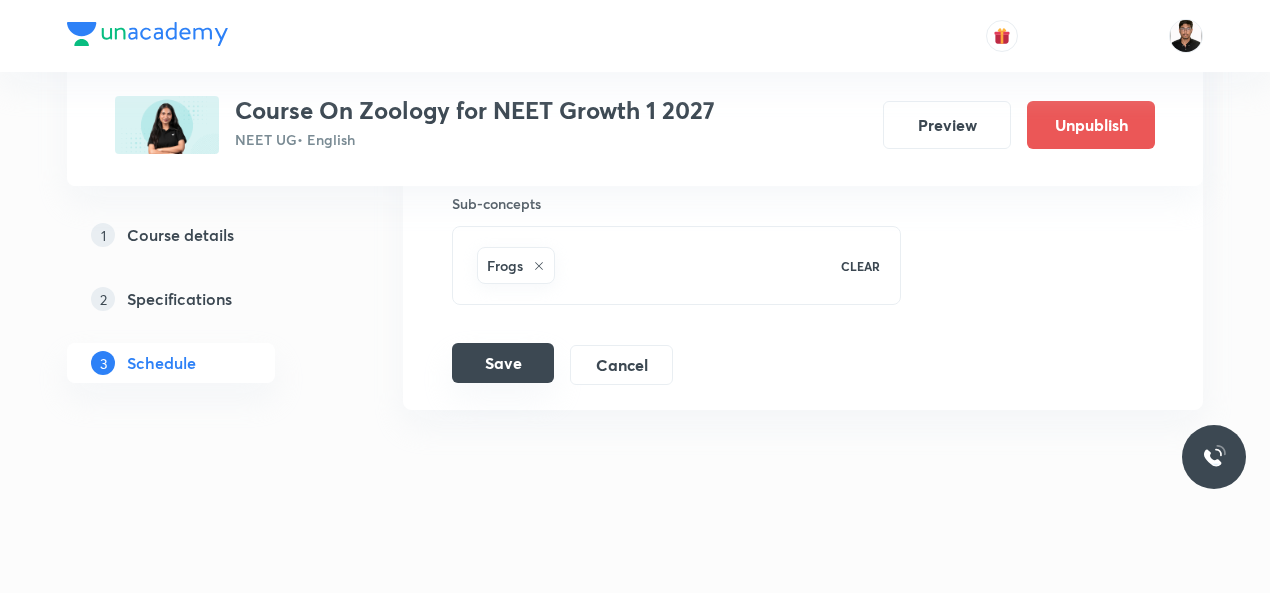 click on "Save" at bounding box center (503, 363) 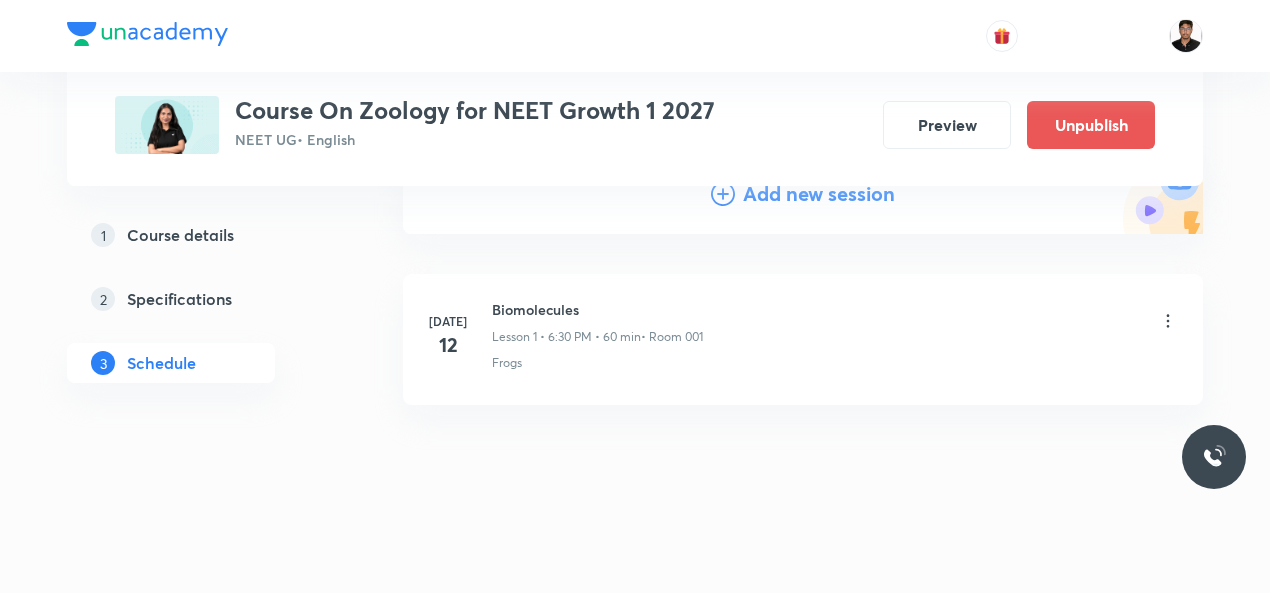 scroll, scrollTop: 245, scrollLeft: 0, axis: vertical 